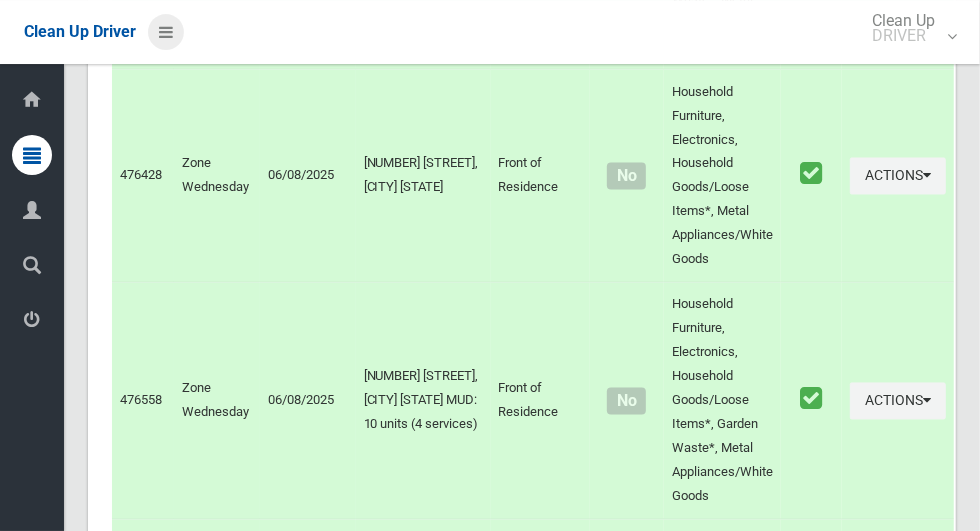 click at bounding box center [166, 32] 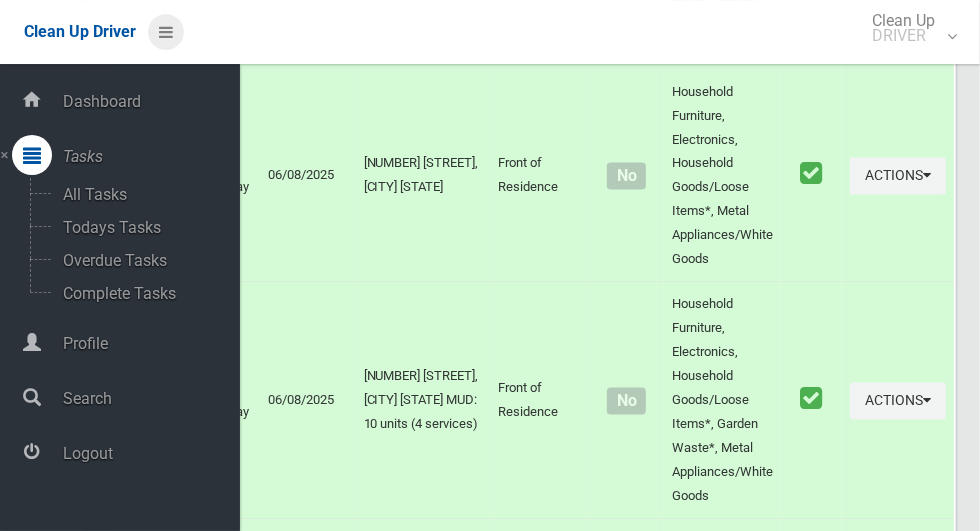 scroll, scrollTop: 9651, scrollLeft: 0, axis: vertical 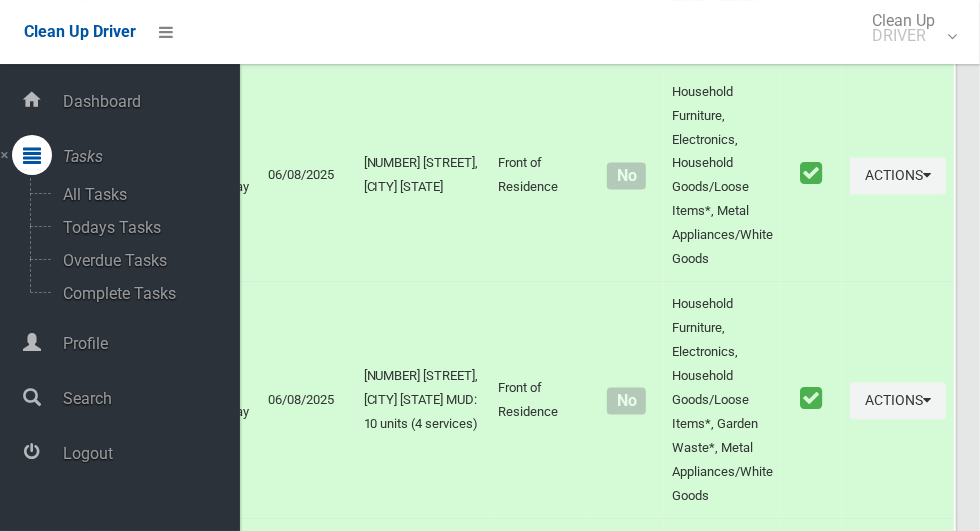 click on "Logout" at bounding box center [148, 453] 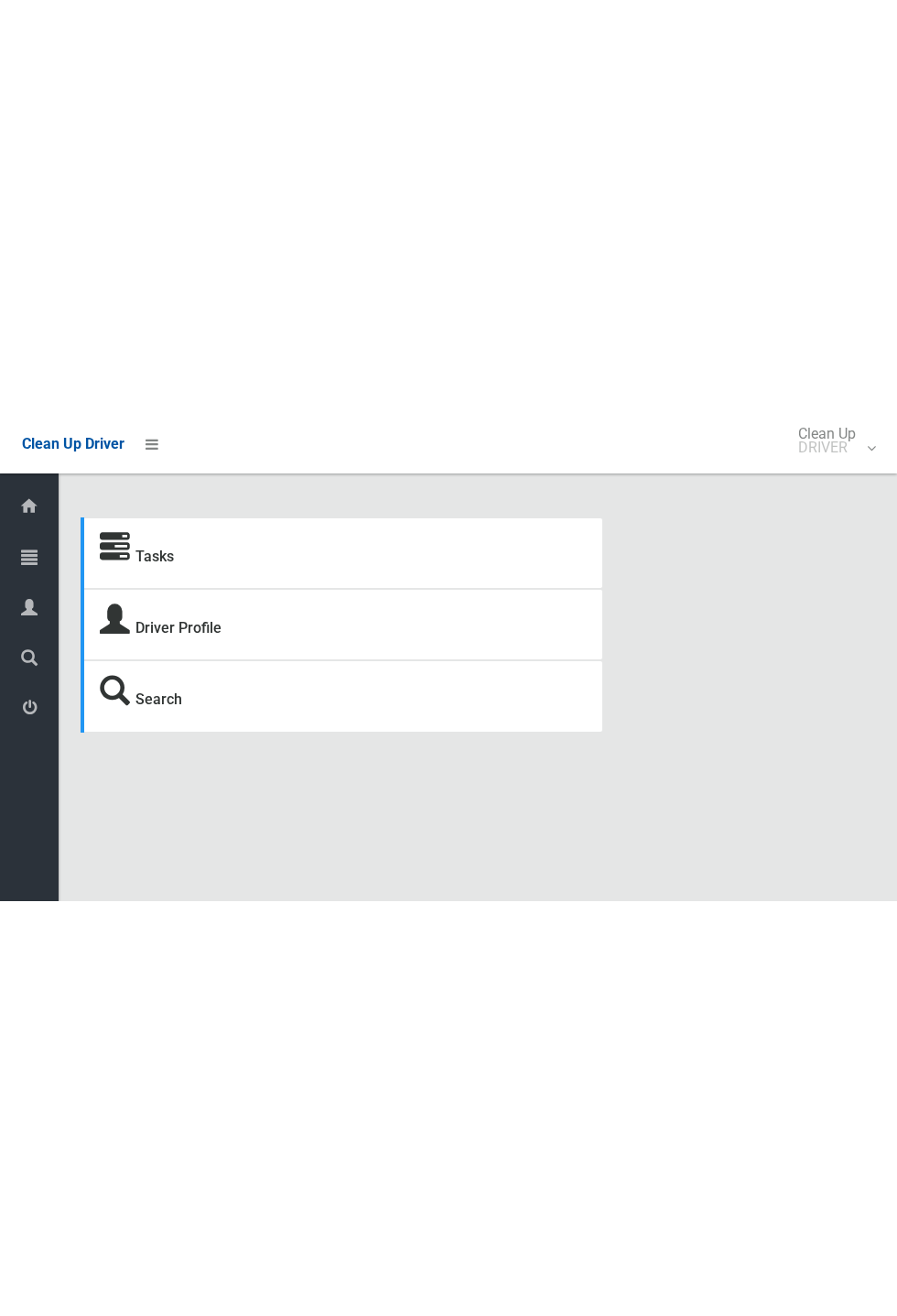 scroll, scrollTop: 0, scrollLeft: 0, axis: both 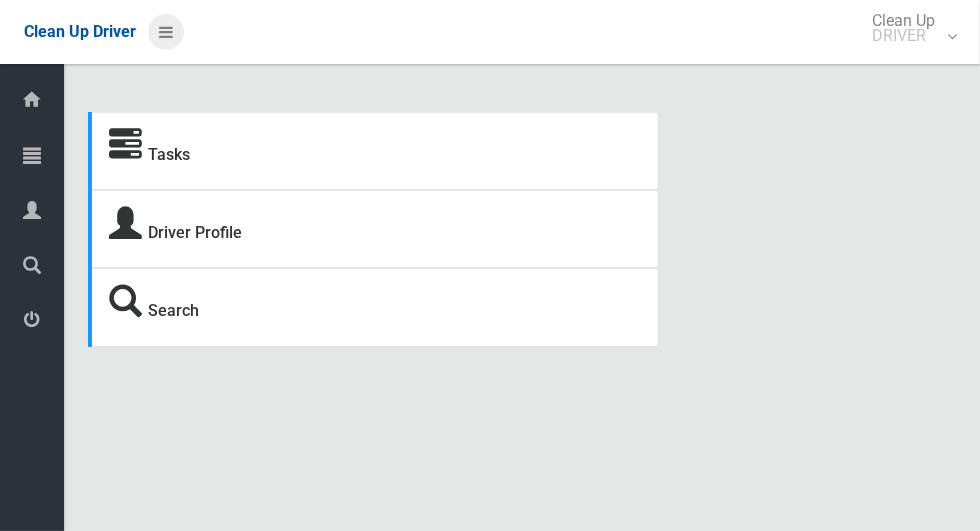 click at bounding box center [166, 32] 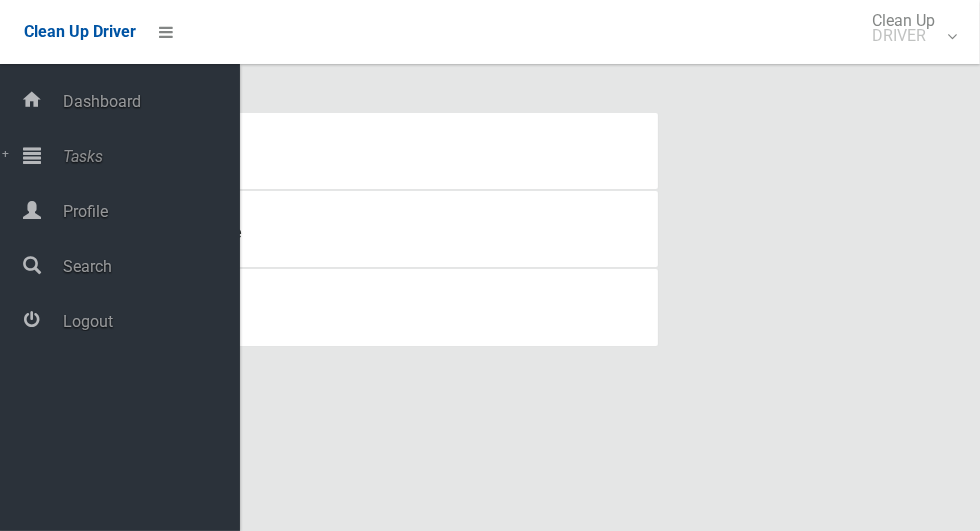 click on "Tasks" at bounding box center [148, 156] 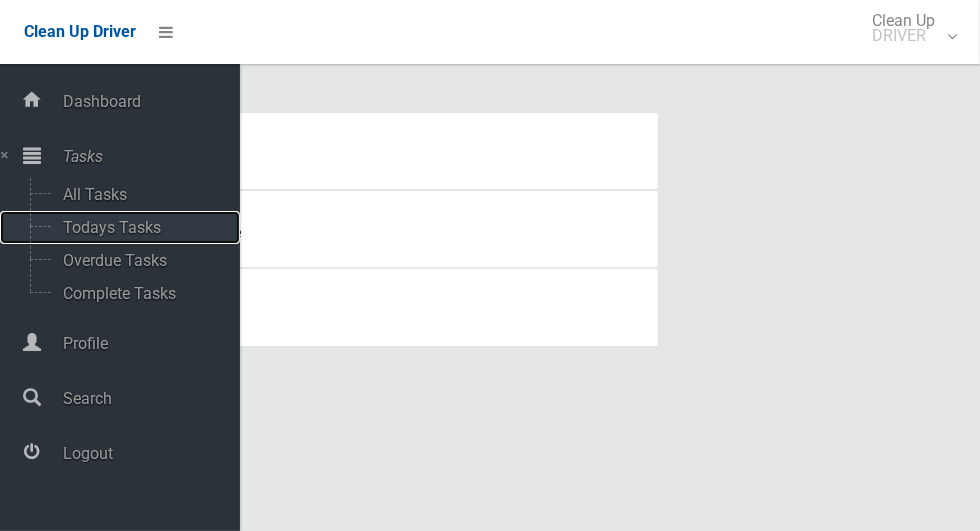 click on "Todays Tasks" at bounding box center (140, 227) 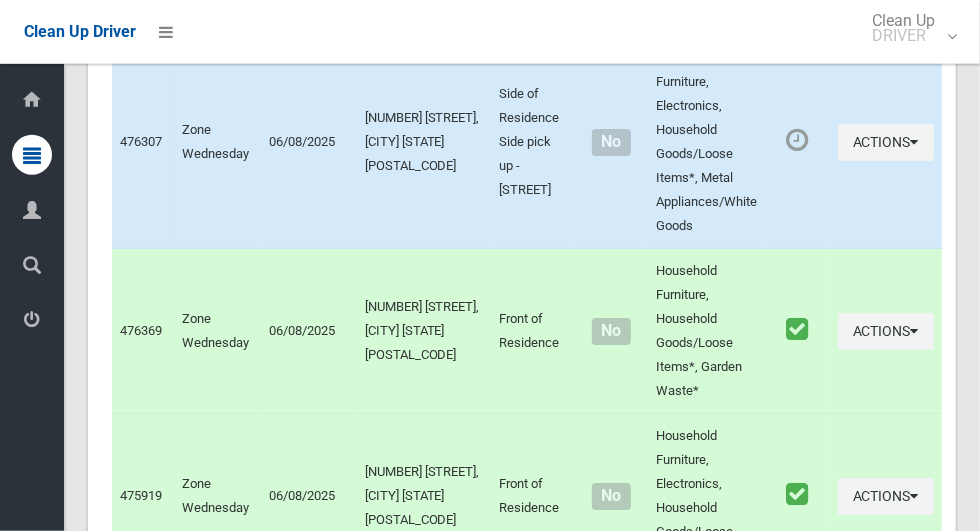 scroll, scrollTop: 12047, scrollLeft: 0, axis: vertical 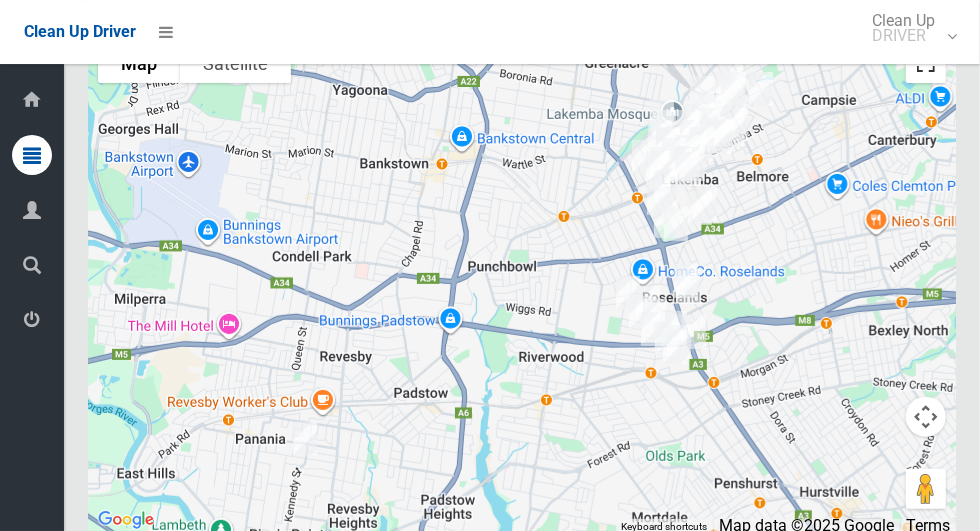 click at bounding box center [926, 63] 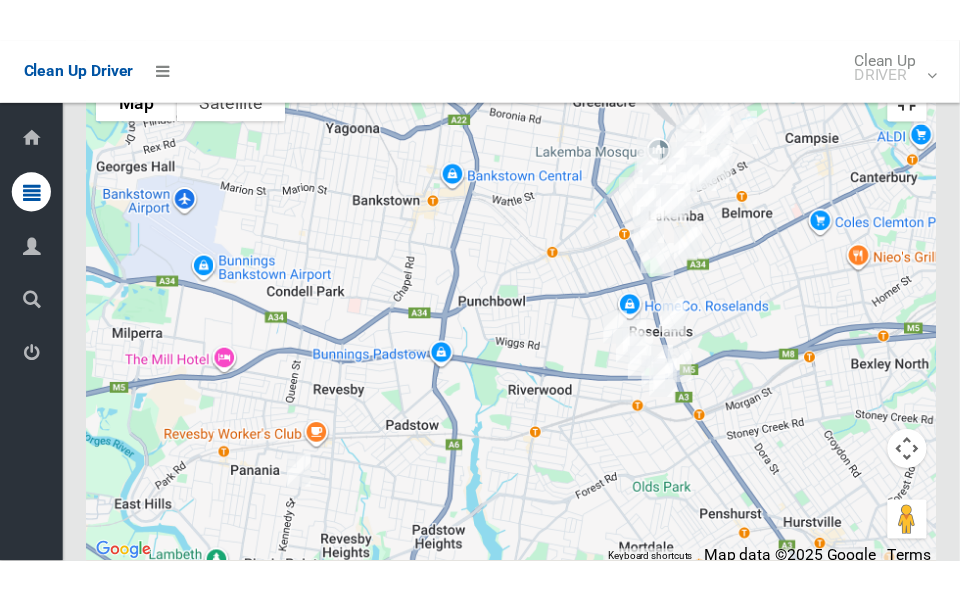 scroll, scrollTop: 12036, scrollLeft: 0, axis: vertical 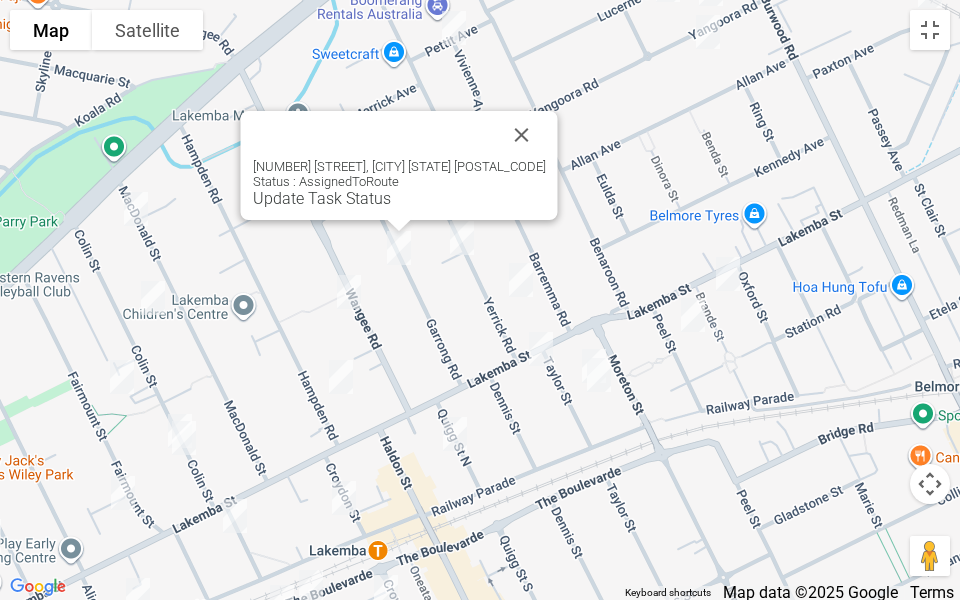 click on "Update Task Status" at bounding box center [322, 198] 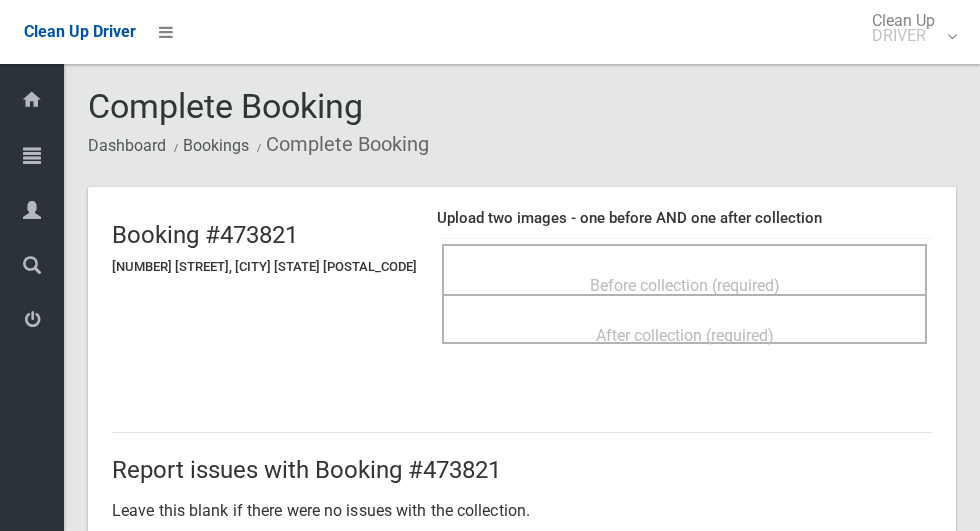 scroll, scrollTop: 0, scrollLeft: 0, axis: both 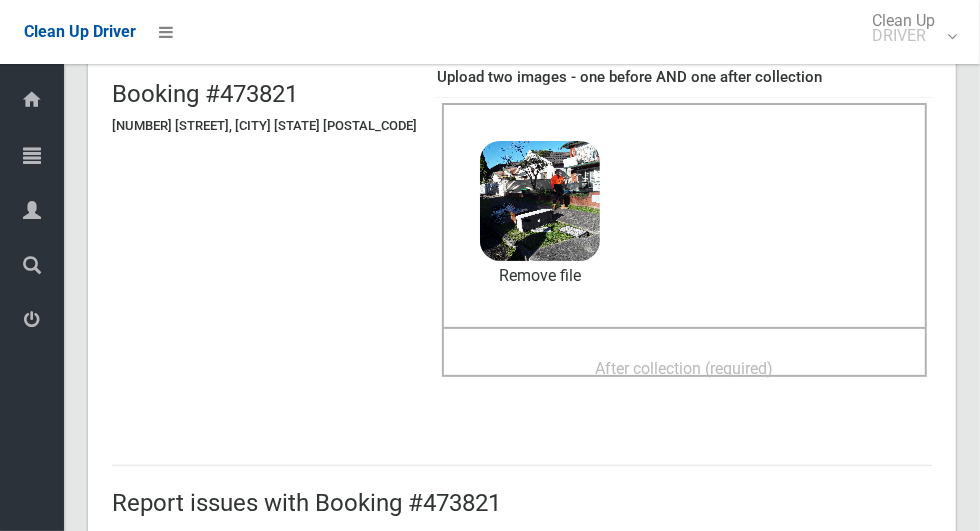click on "After collection (required)" at bounding box center (685, 368) 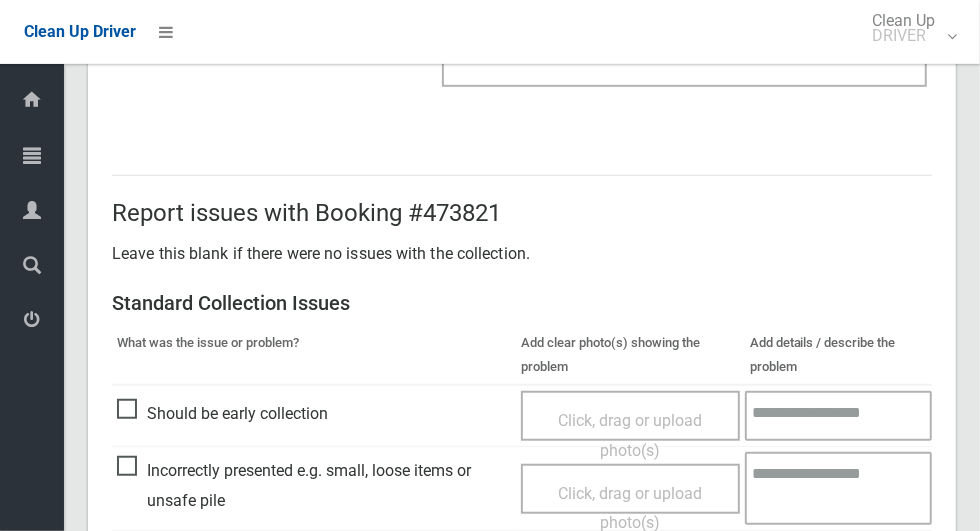 scroll, scrollTop: 1033, scrollLeft: 0, axis: vertical 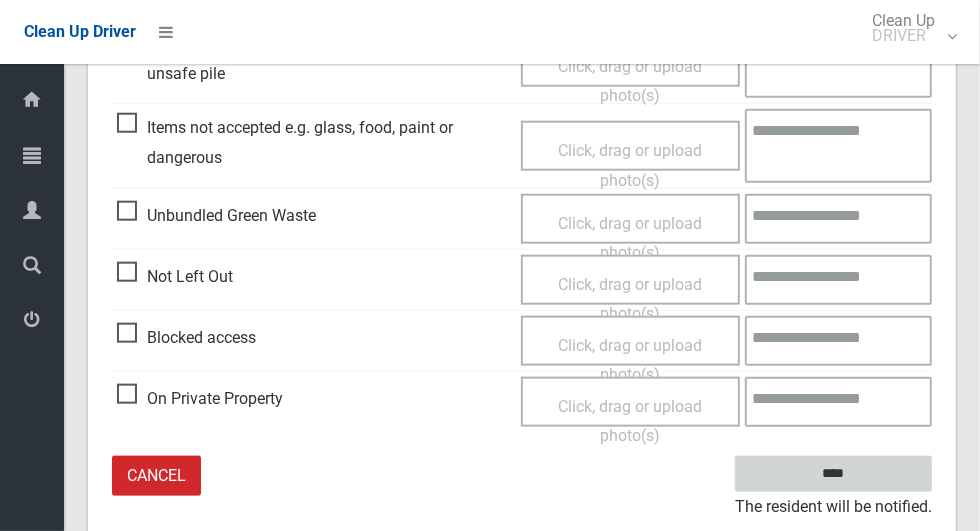 click on "****" at bounding box center [833, 474] 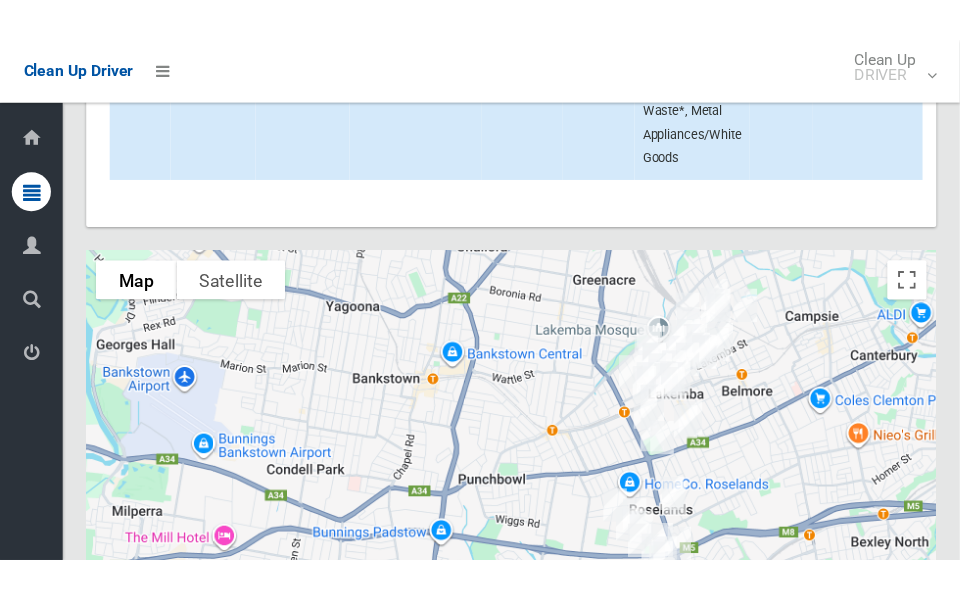 scroll, scrollTop: 11858, scrollLeft: 0, axis: vertical 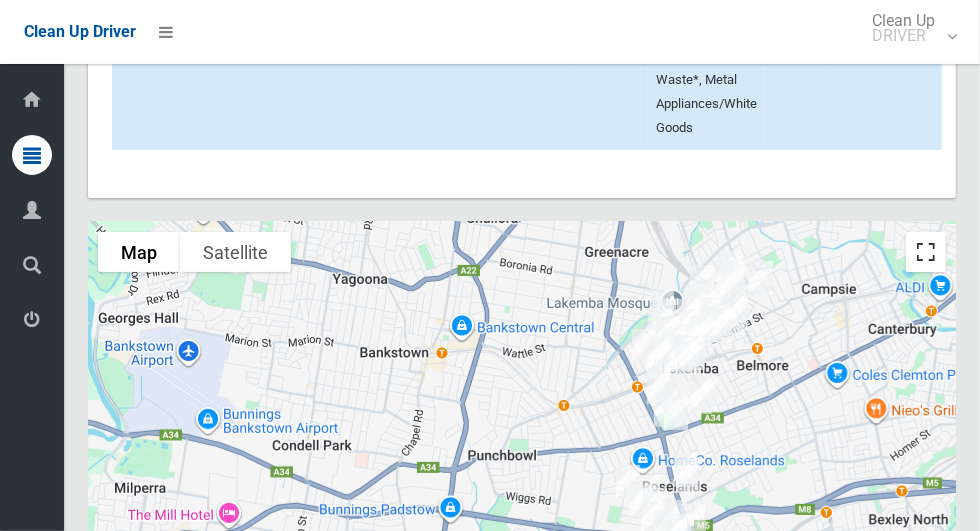 click at bounding box center [926, 252] 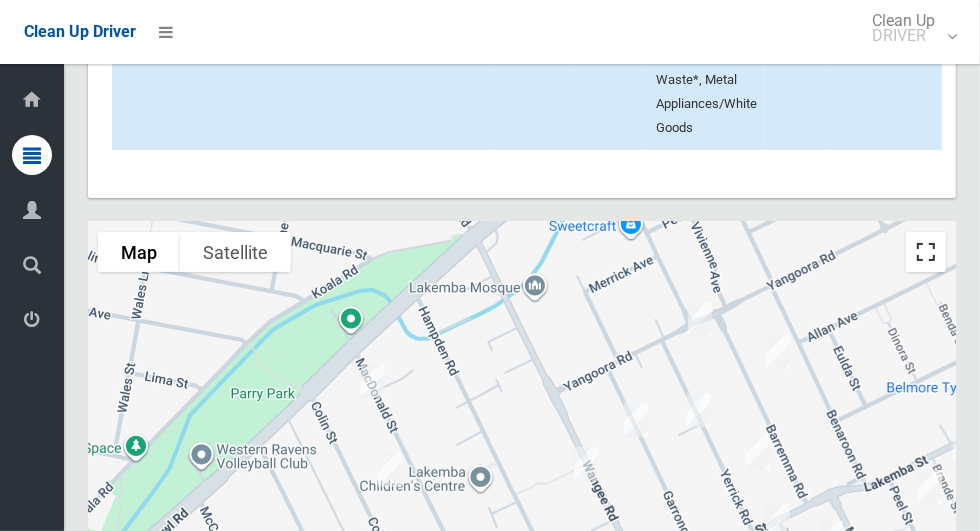click at bounding box center (926, 252) 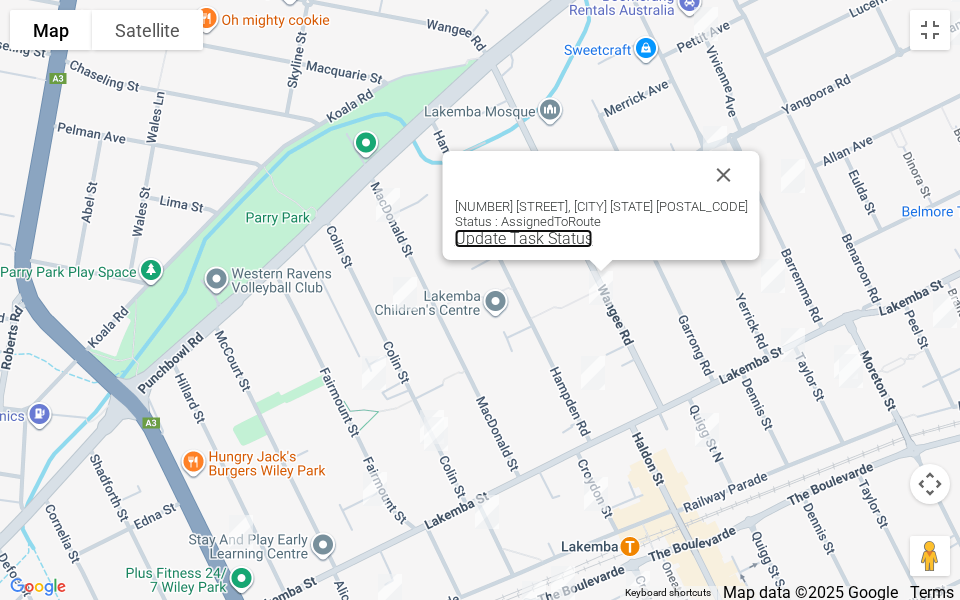 click on "Update Task Status" at bounding box center (524, 238) 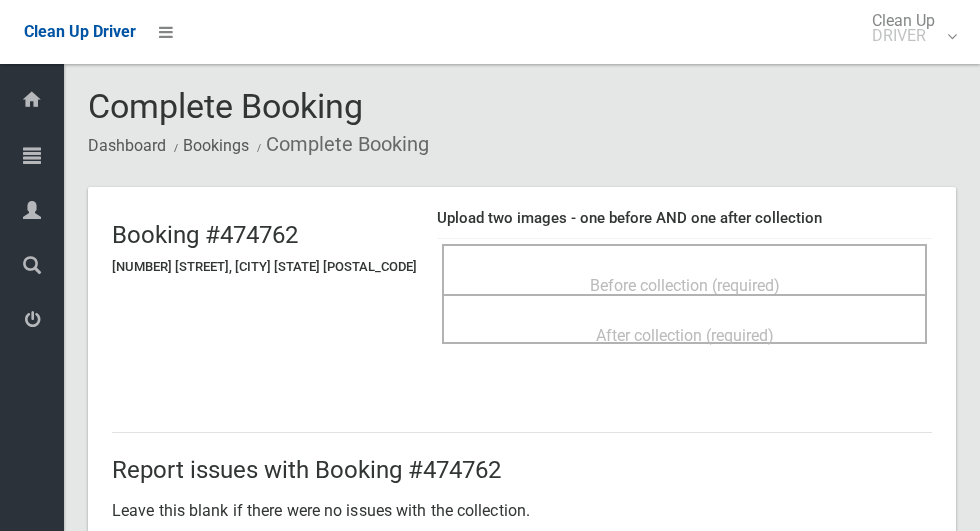 scroll, scrollTop: 0, scrollLeft: 0, axis: both 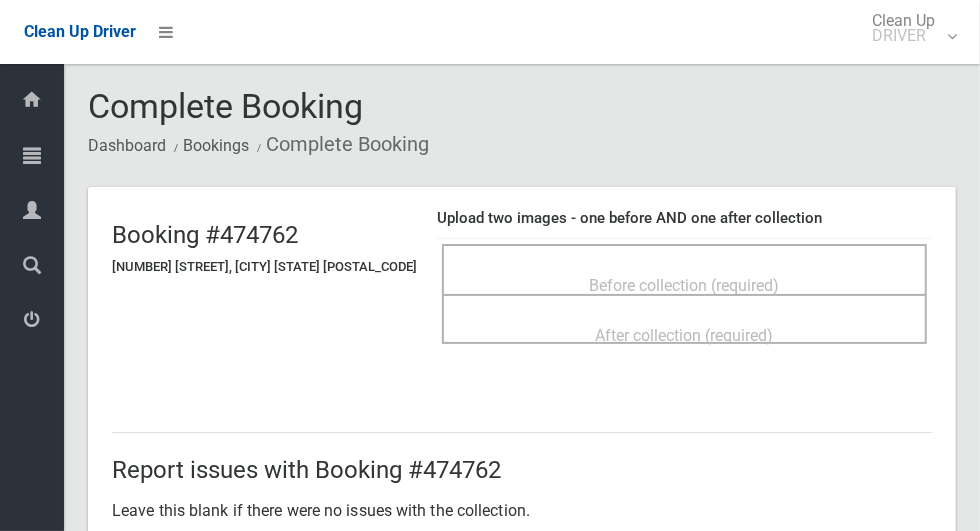 click on "Before collection (required)" at bounding box center [684, 269] 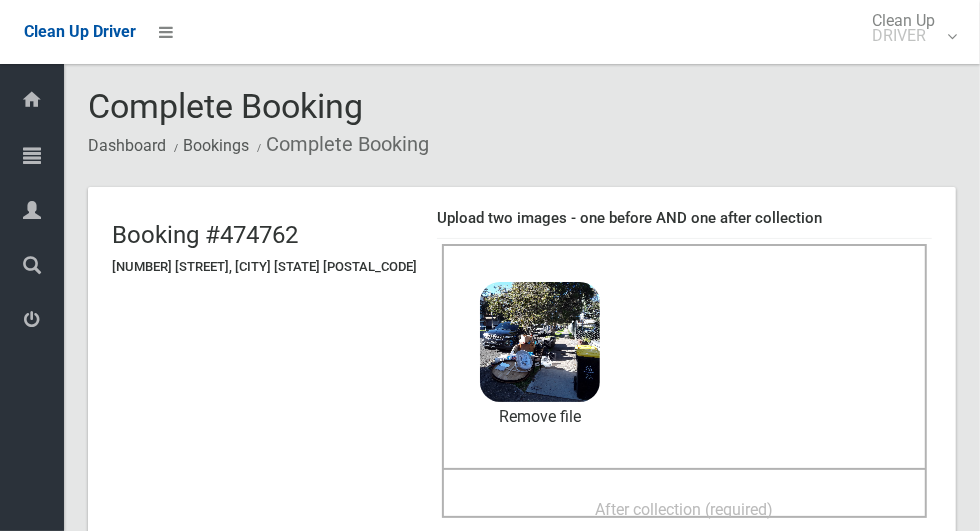 scroll, scrollTop: 149, scrollLeft: 0, axis: vertical 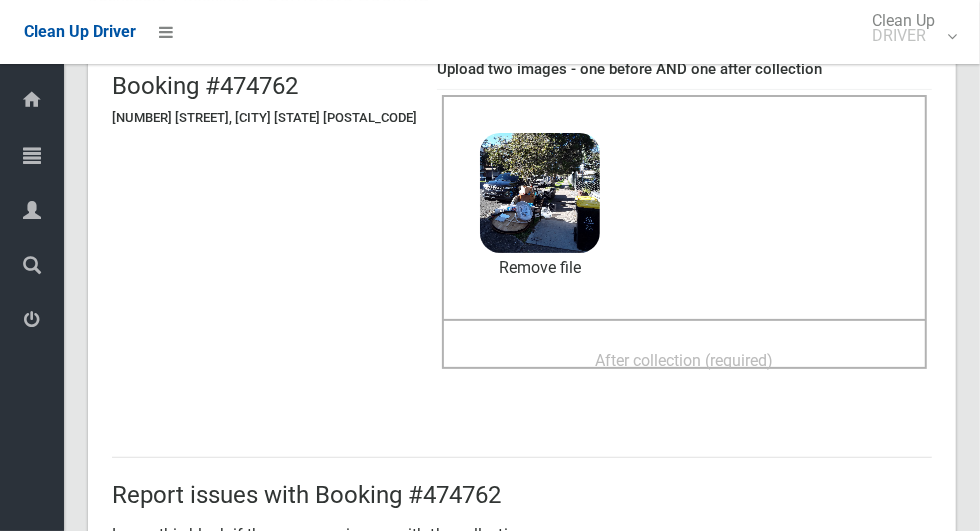 click on "After collection (required)" at bounding box center [685, 360] 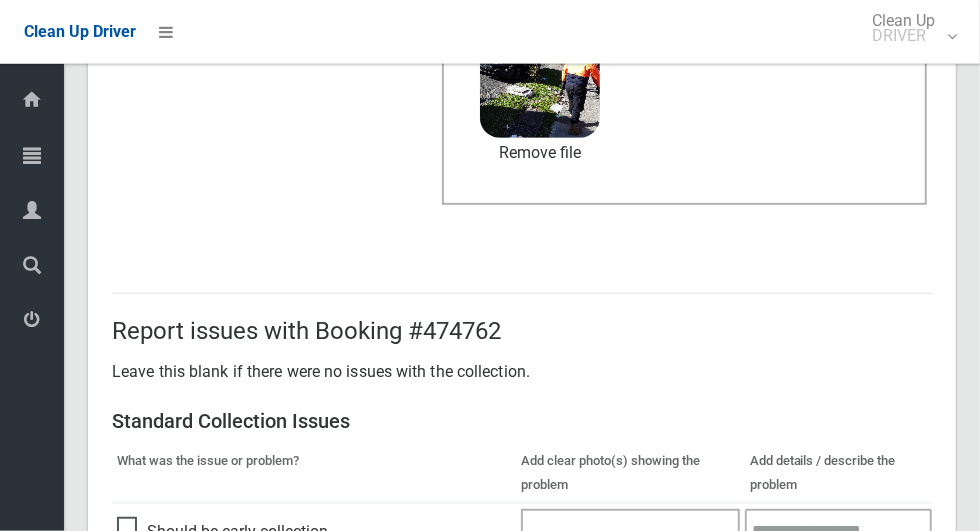 scroll, scrollTop: 1033, scrollLeft: 0, axis: vertical 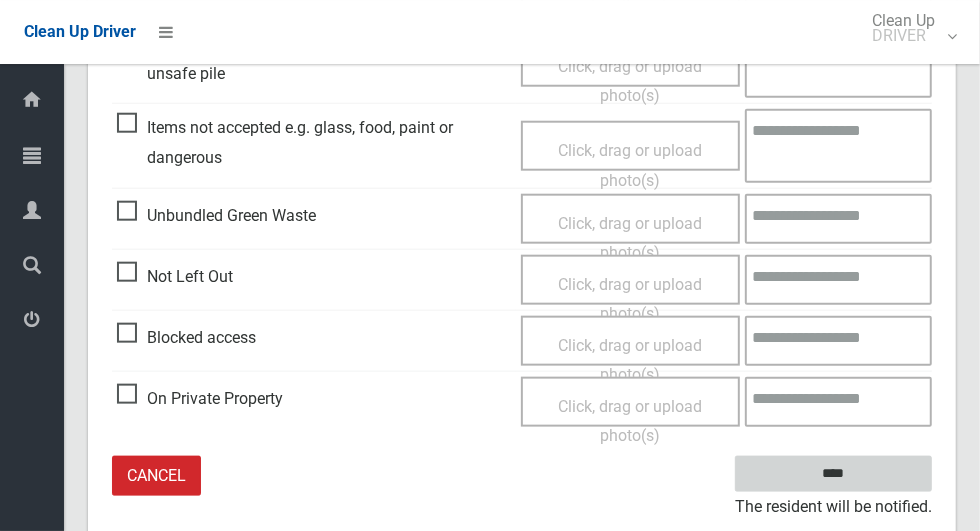 click on "****" at bounding box center (833, 474) 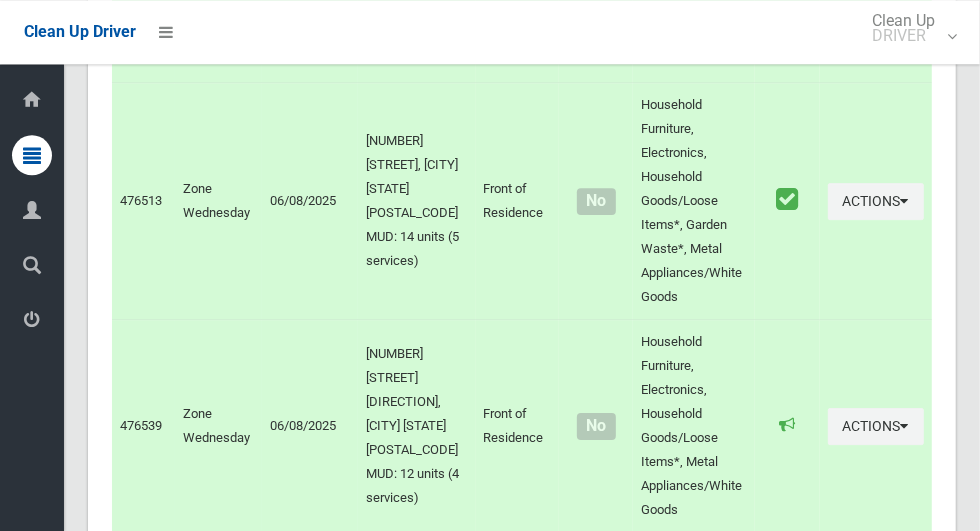 scroll, scrollTop: 12047, scrollLeft: 0, axis: vertical 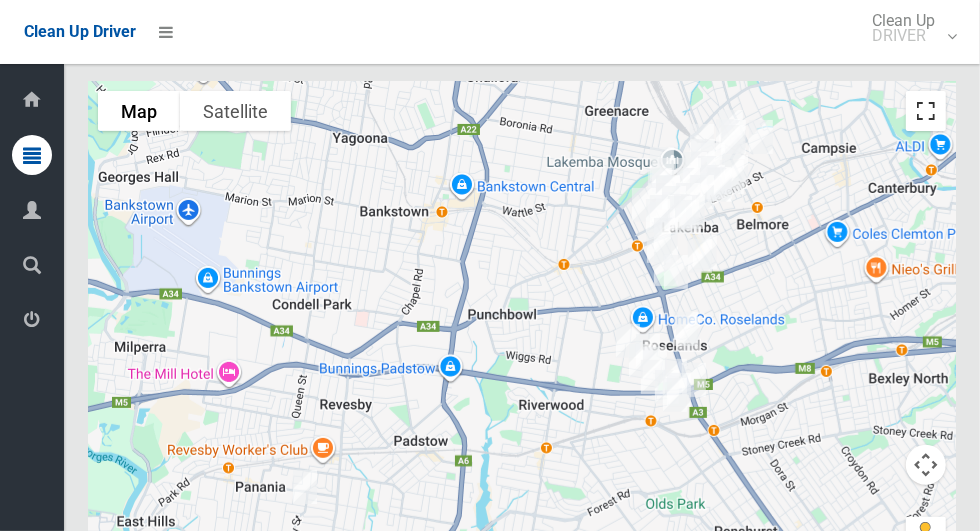 click at bounding box center (926, 111) 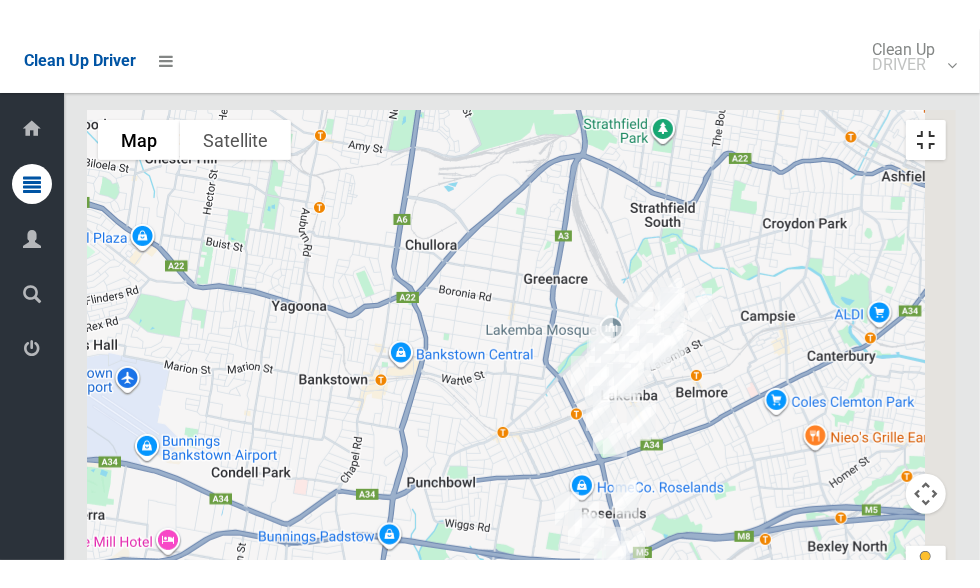 scroll, scrollTop: 12036, scrollLeft: 0, axis: vertical 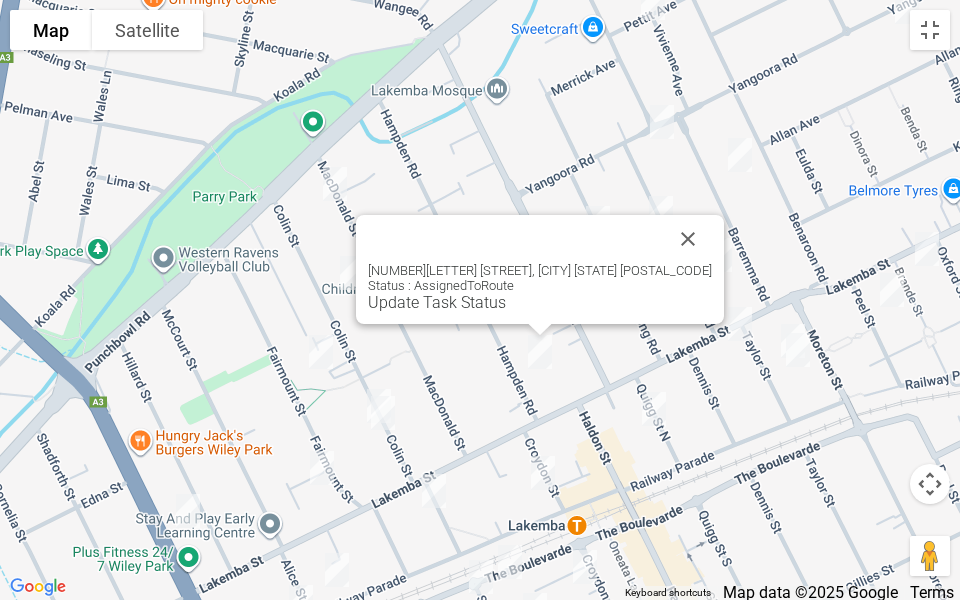 click at bounding box center (688, 239) 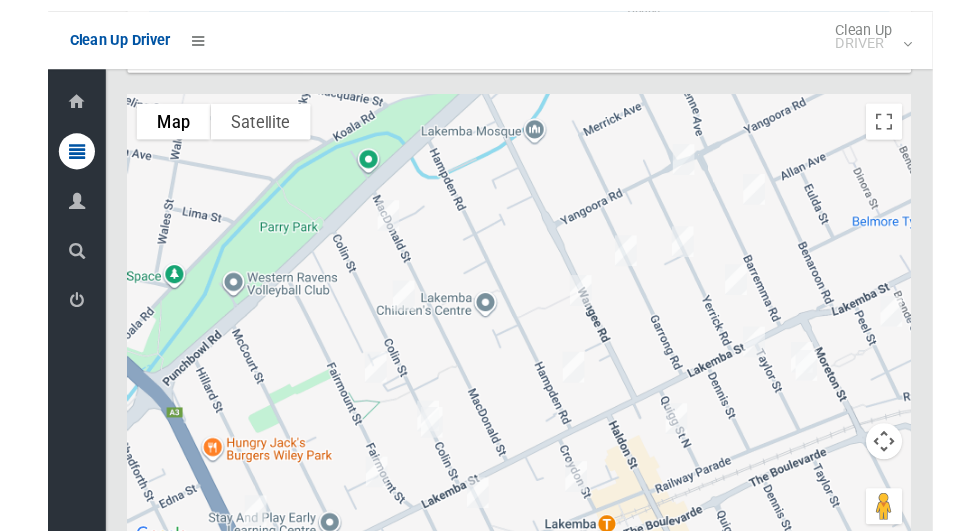 scroll, scrollTop: 12023, scrollLeft: 0, axis: vertical 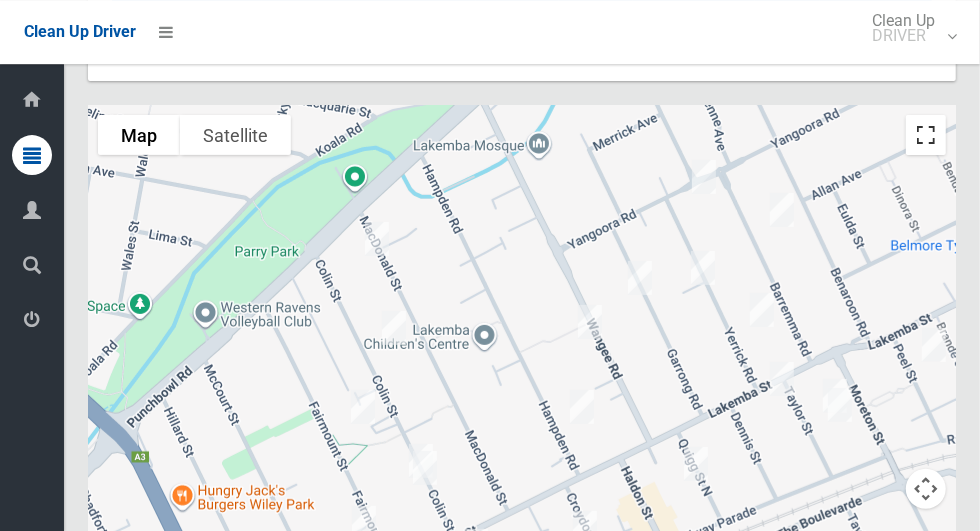 click at bounding box center (926, 135) 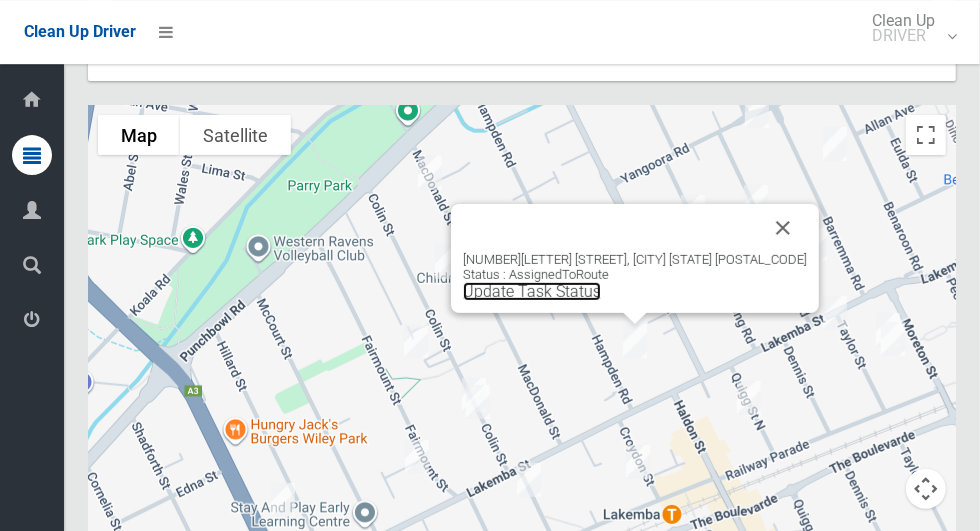 click on "Update Task Status" at bounding box center (532, 291) 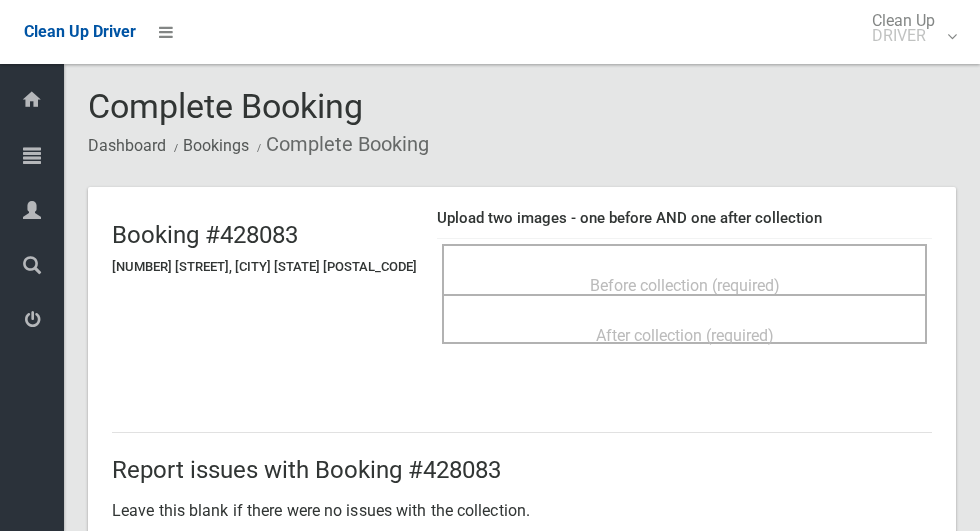 scroll, scrollTop: 0, scrollLeft: 0, axis: both 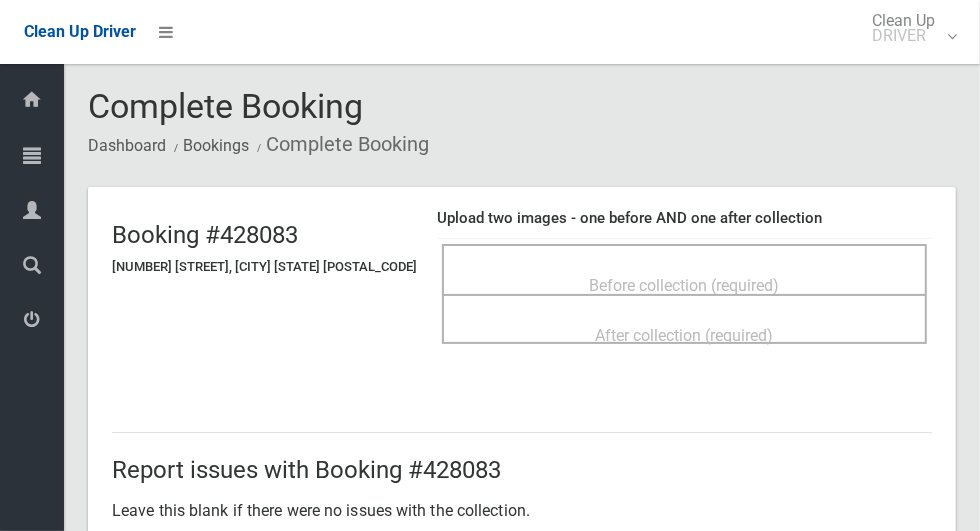 click on "Before collection (required)" at bounding box center (684, 269) 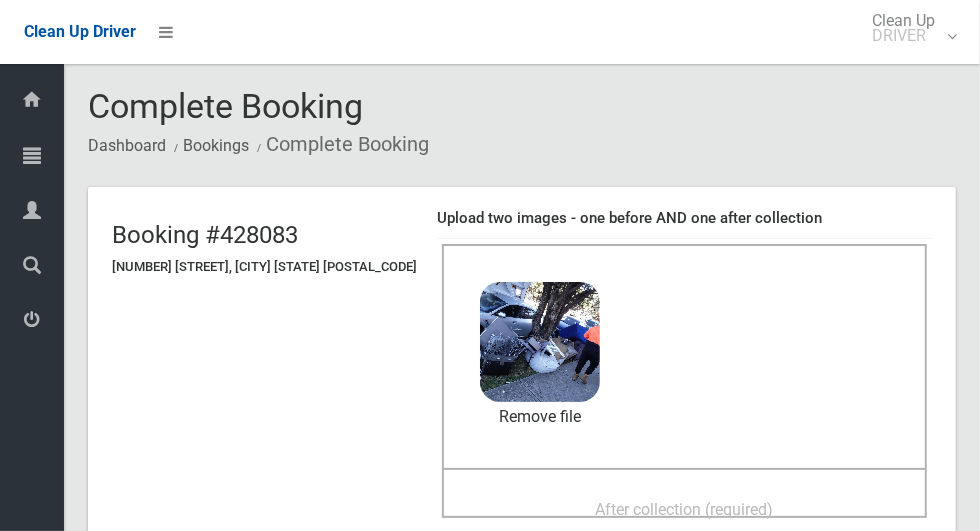 scroll, scrollTop: 221, scrollLeft: 0, axis: vertical 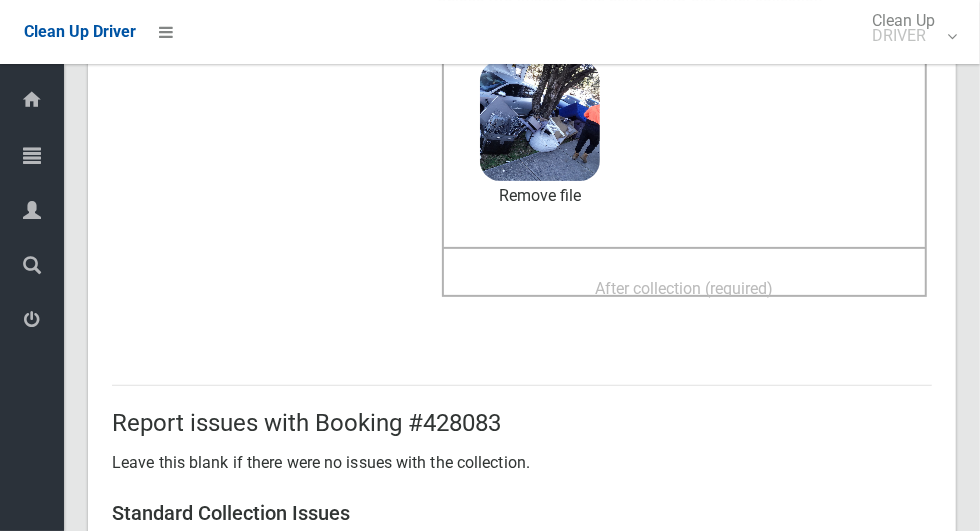 click on "After collection (required)" at bounding box center (685, 288) 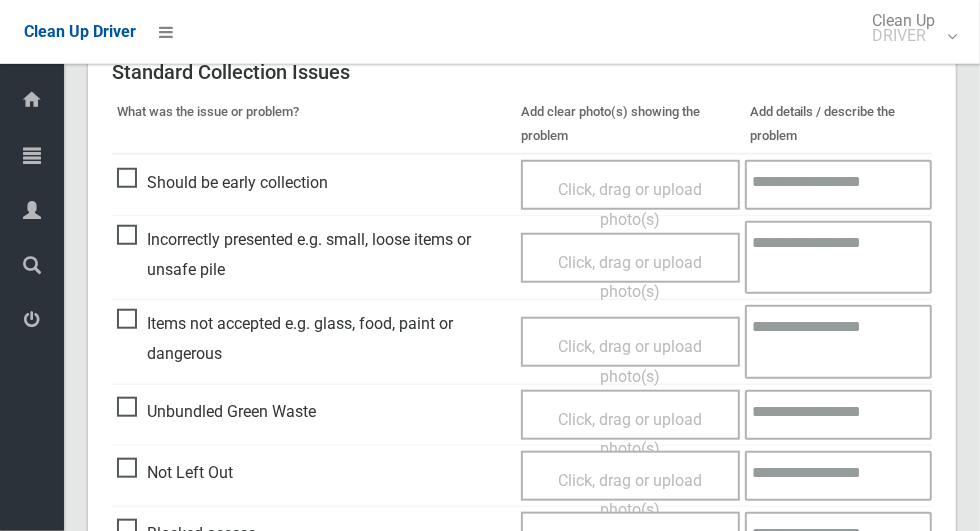 scroll, scrollTop: 1033, scrollLeft: 0, axis: vertical 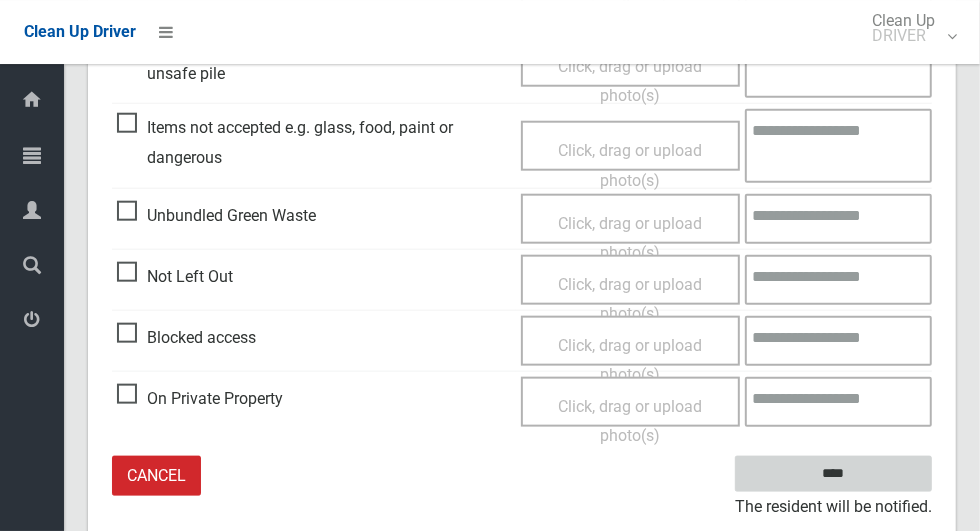 click on "****" at bounding box center (833, 474) 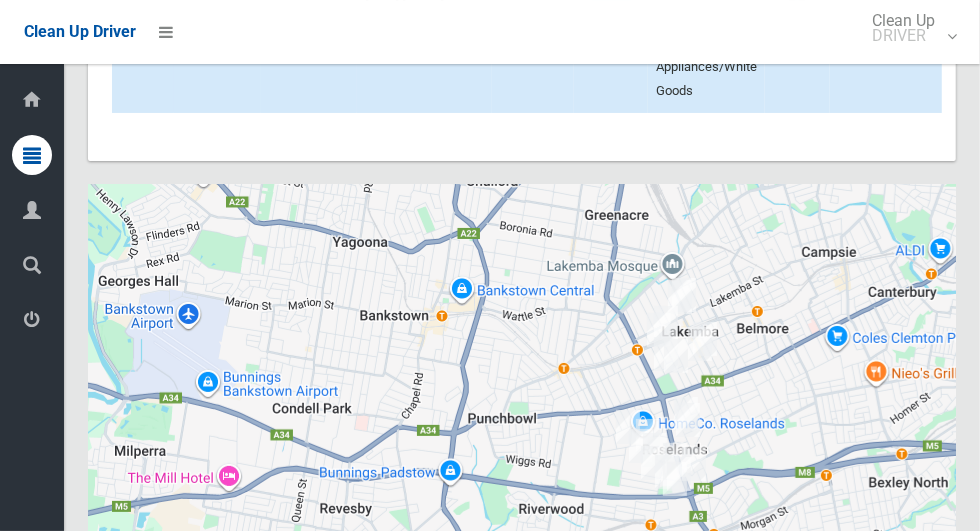scroll, scrollTop: 11895, scrollLeft: 0, axis: vertical 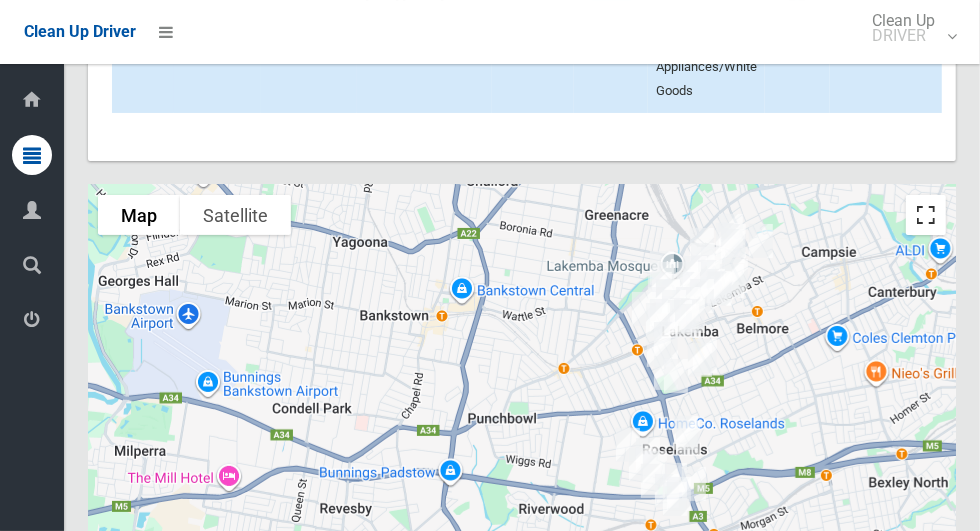 click at bounding box center [926, 215] 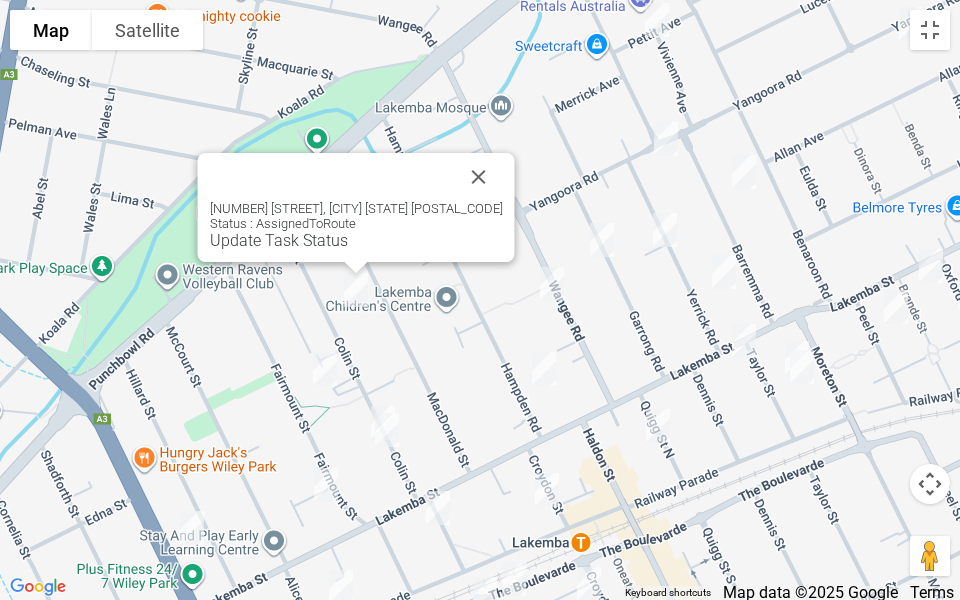 click at bounding box center (479, 177) 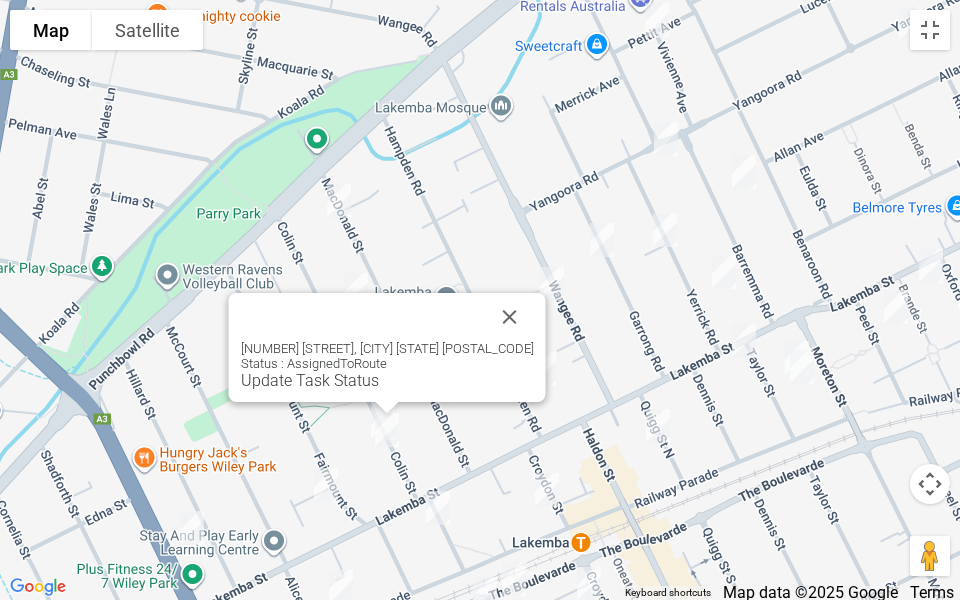 click at bounding box center (510, 317) 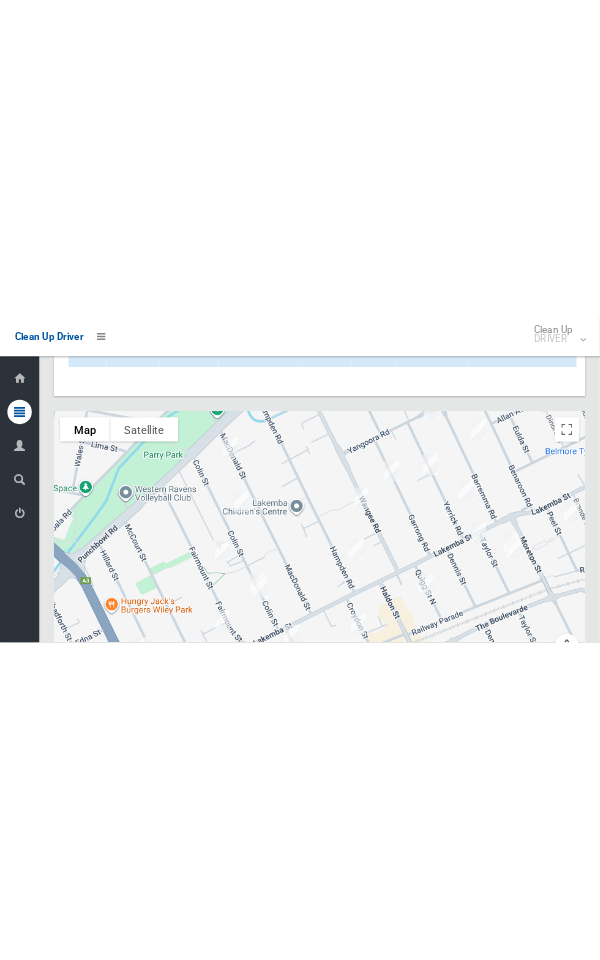 scroll, scrollTop: 11927, scrollLeft: 0, axis: vertical 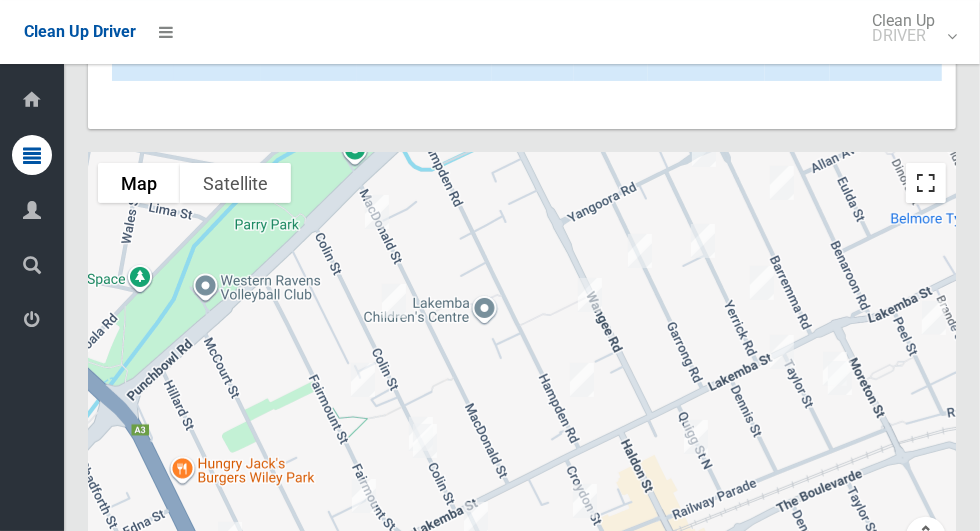 click at bounding box center [926, 183] 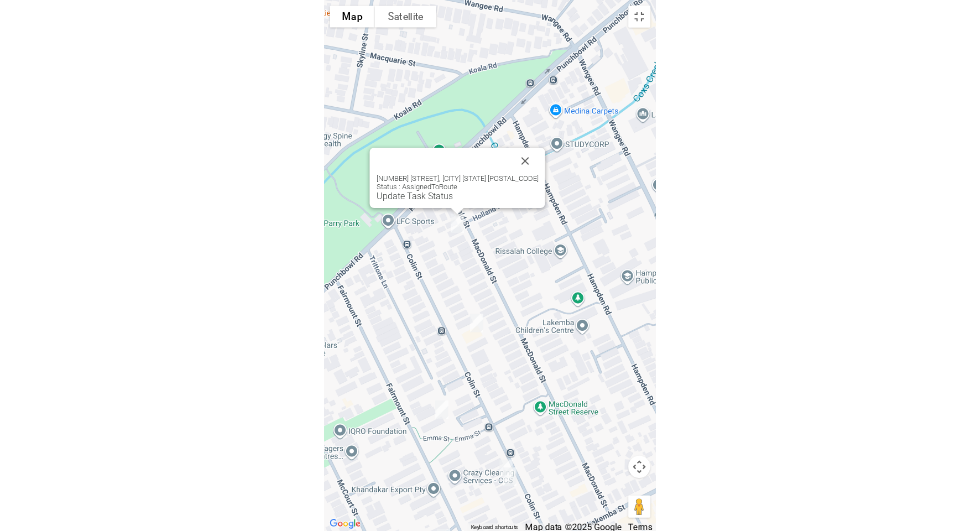 scroll, scrollTop: 11067, scrollLeft: 0, axis: vertical 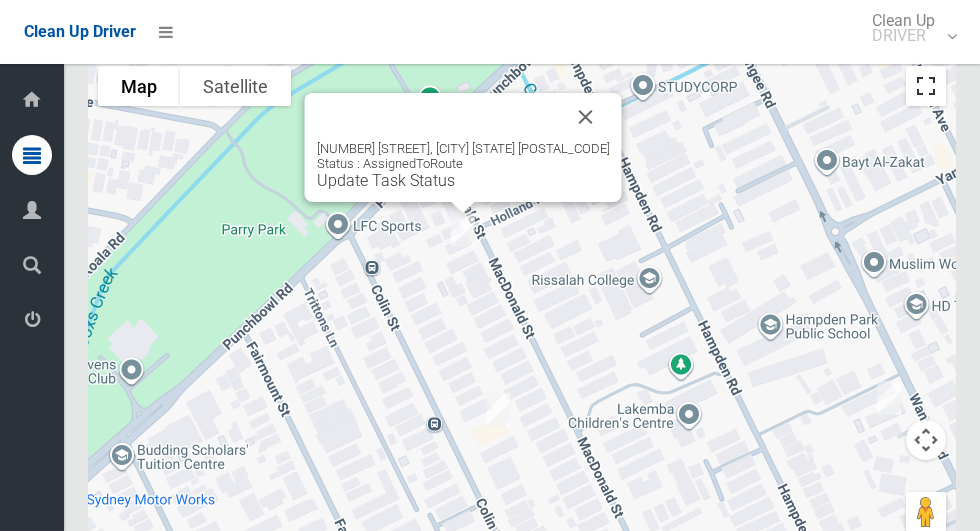 click at bounding box center [926, 86] 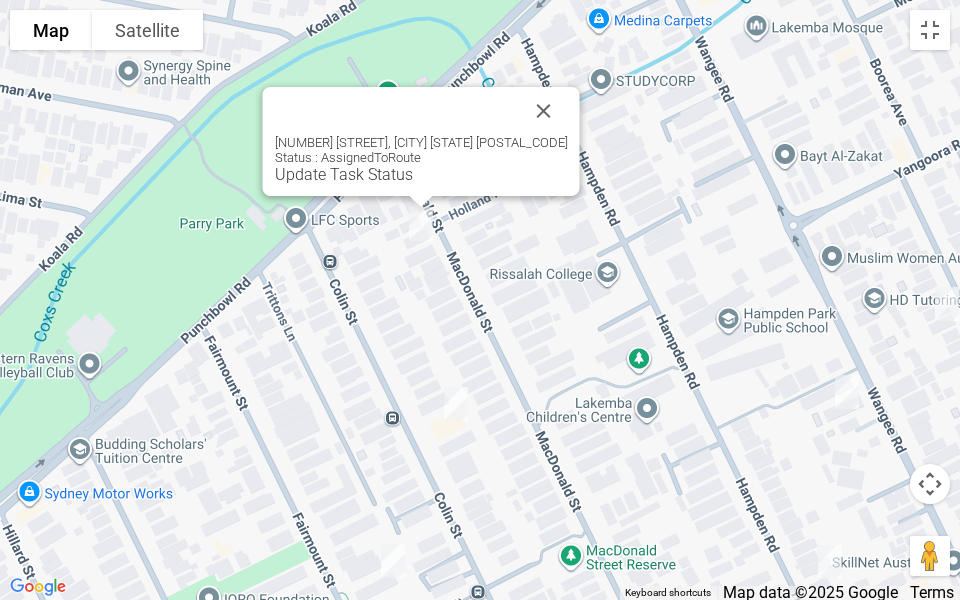 click at bounding box center [544, 111] 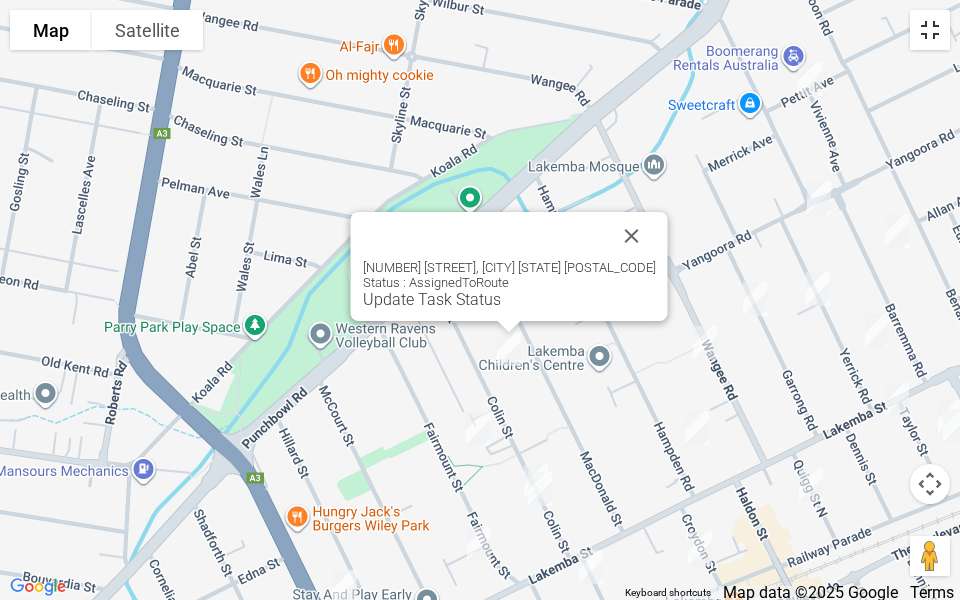 click at bounding box center [930, 30] 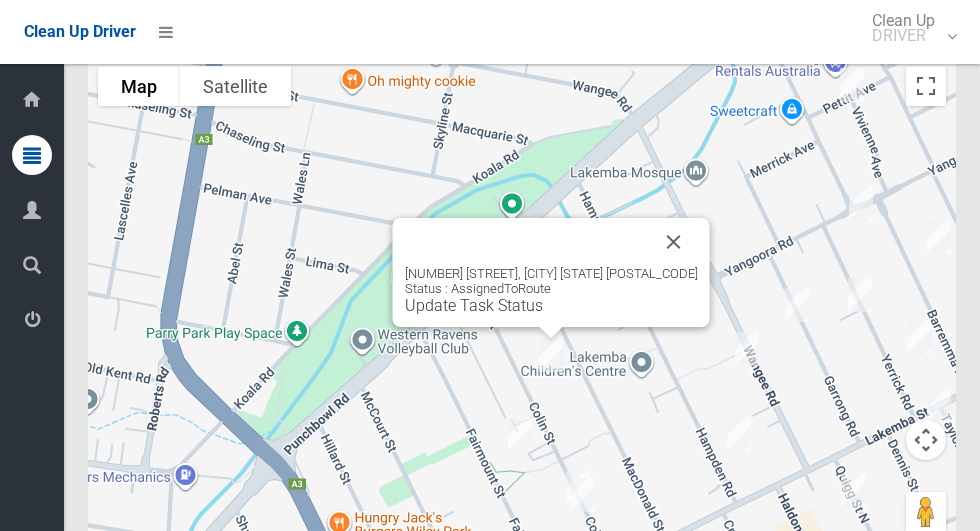 click at bounding box center [674, 242] 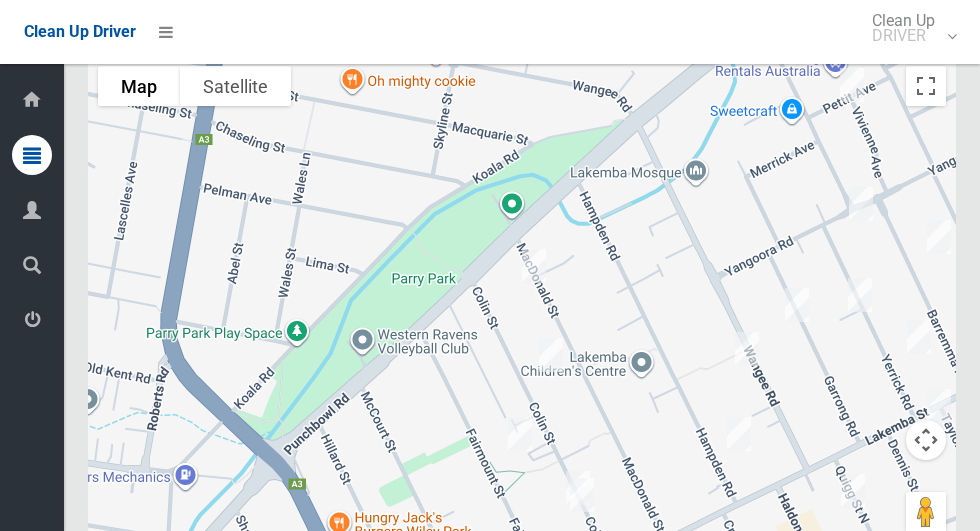 click at bounding box center (534, 266) 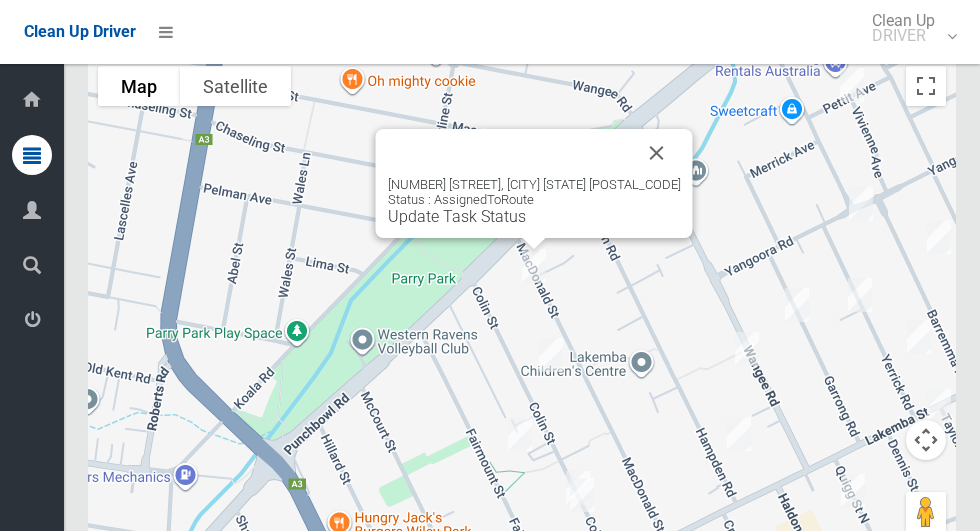 click on "72 MacDonald Street, LAKEMBA NSW 2195 Status : AssignedToRoute Update Task Status" at bounding box center [534, 183] 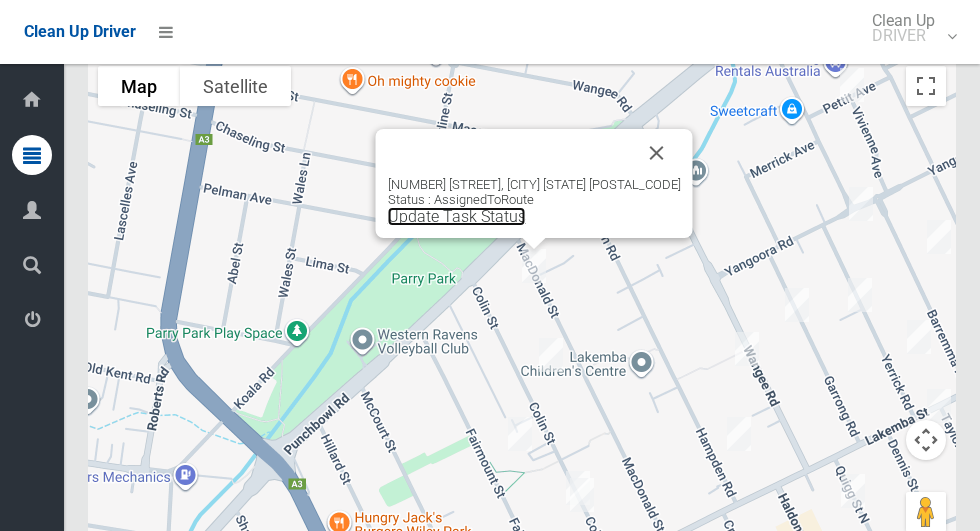 click on "Update Task Status" at bounding box center (457, 216) 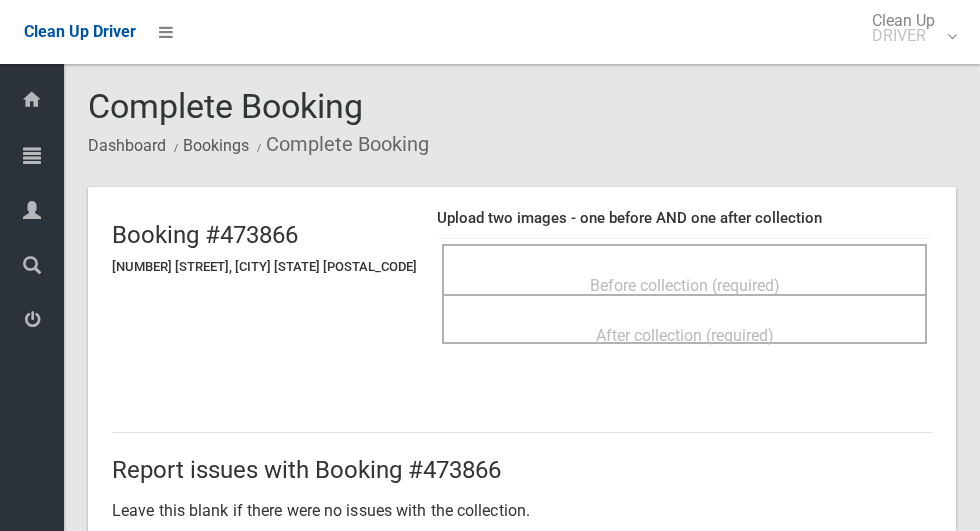 scroll, scrollTop: 0, scrollLeft: 0, axis: both 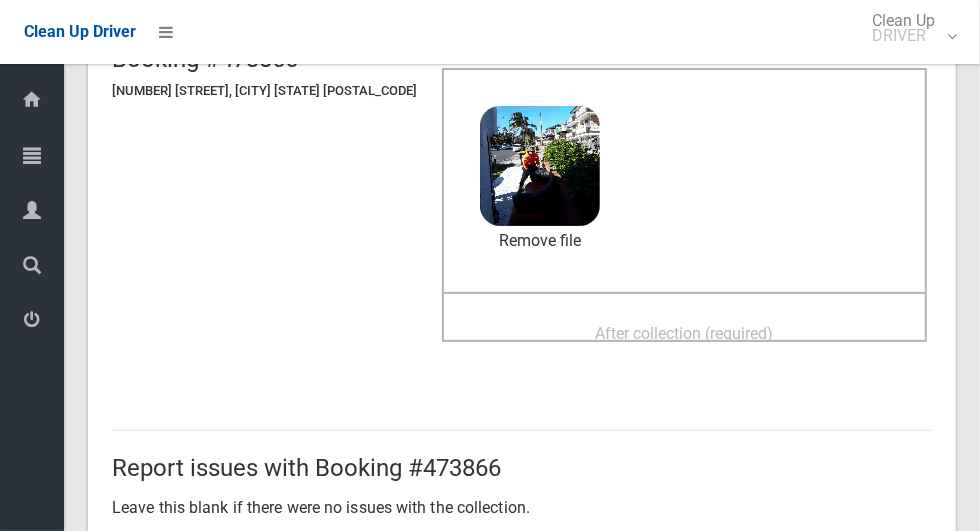 click on "After collection (required)" at bounding box center [685, 333] 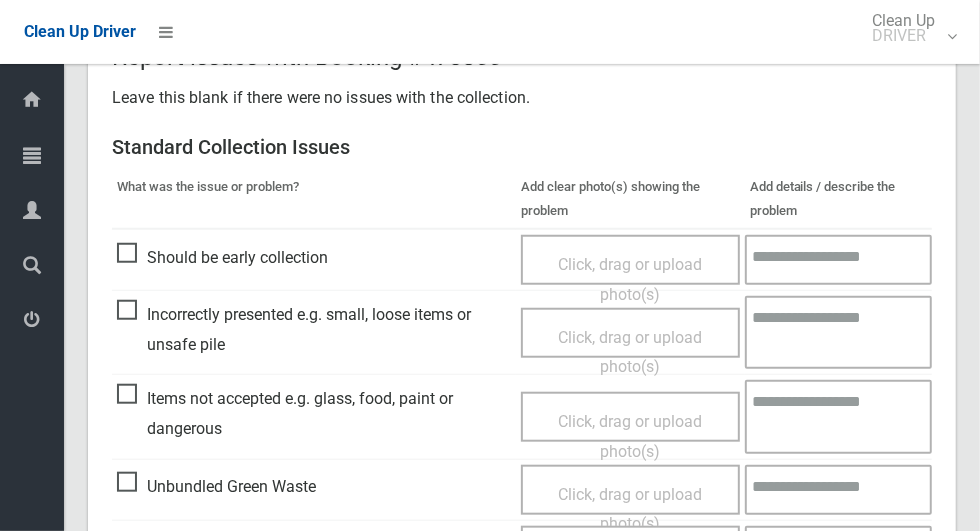 scroll, scrollTop: 1033, scrollLeft: 0, axis: vertical 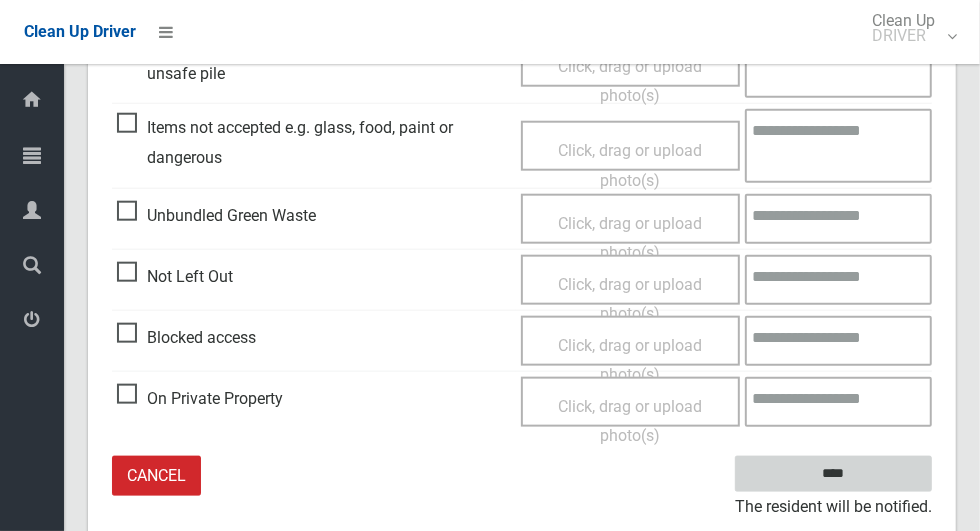 click on "****" at bounding box center (833, 474) 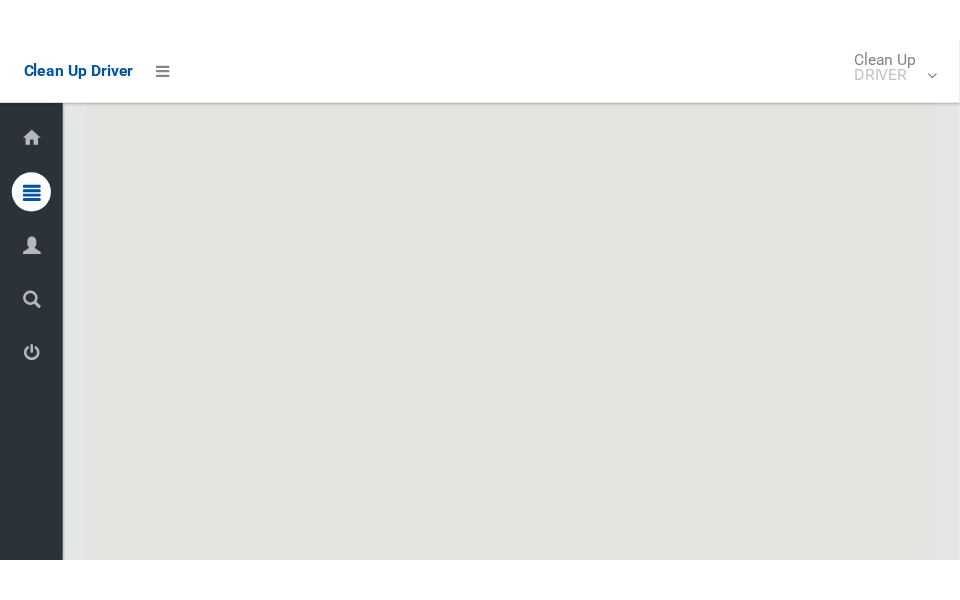 scroll, scrollTop: 11841, scrollLeft: 0, axis: vertical 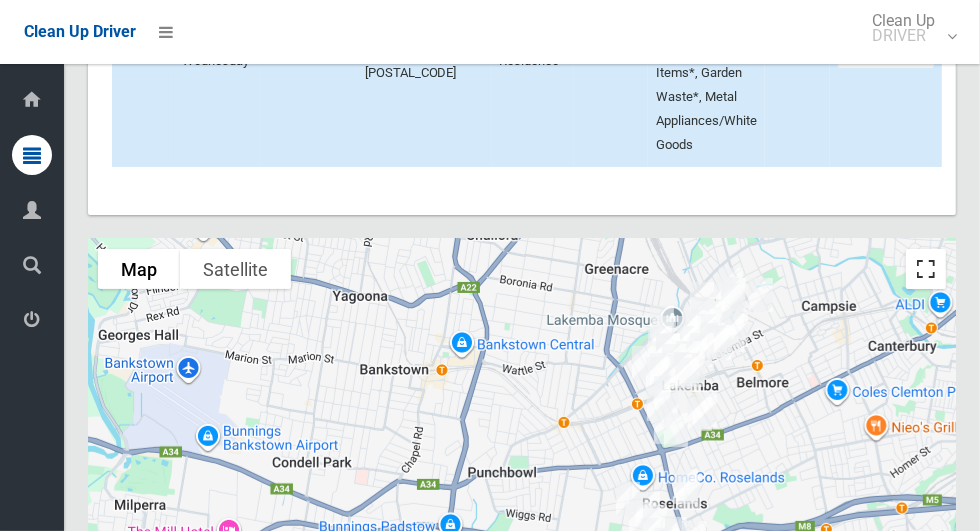 click at bounding box center [926, 269] 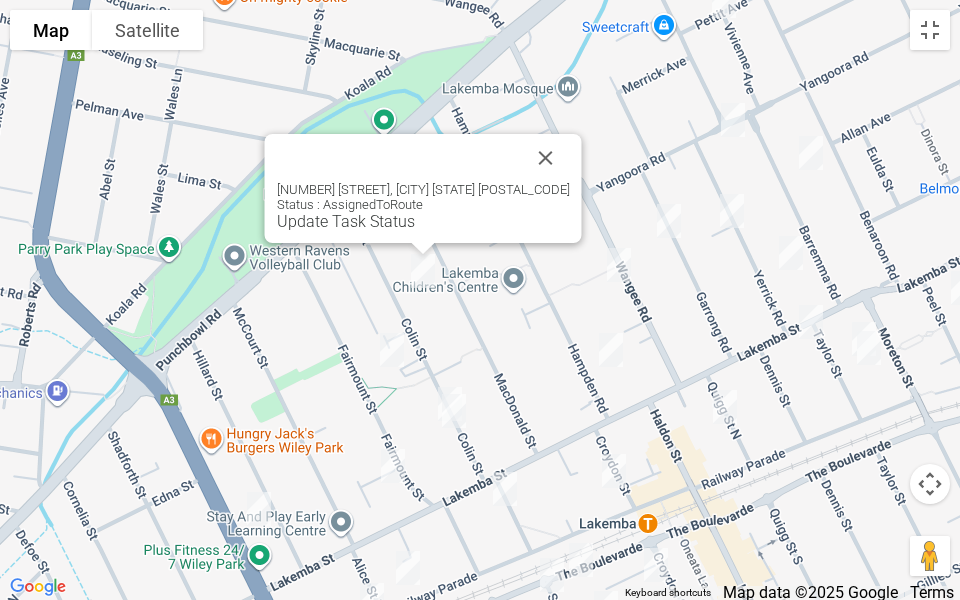 click at bounding box center (546, 158) 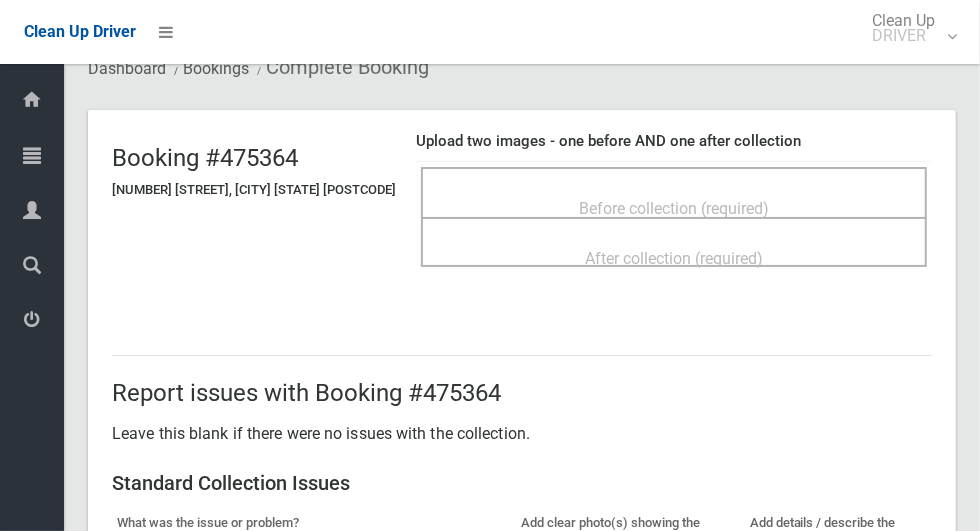 scroll, scrollTop: 82, scrollLeft: 0, axis: vertical 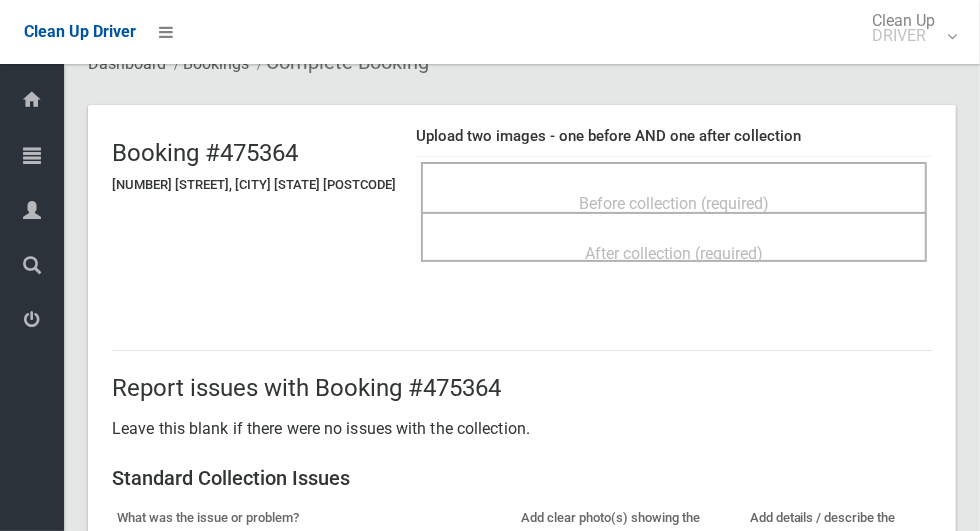 click on "Before collection (required)" at bounding box center [674, 187] 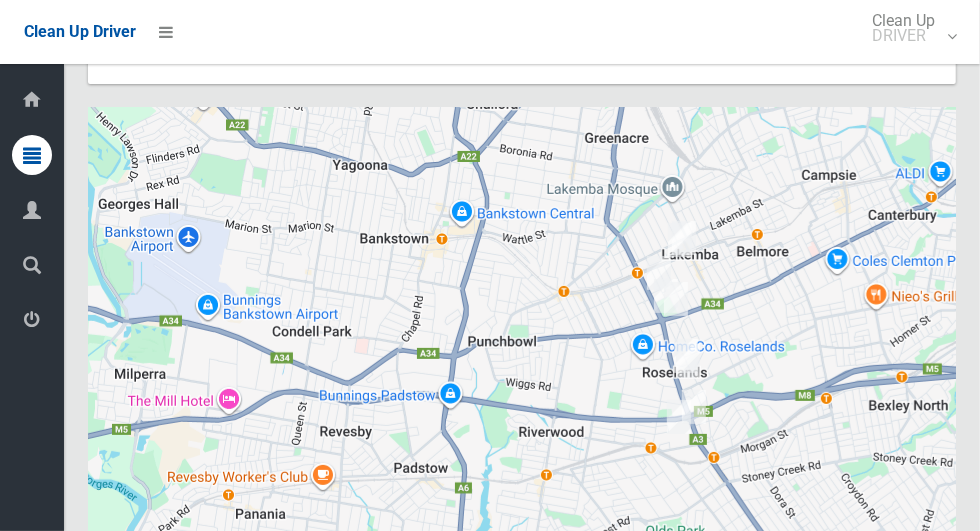 scroll, scrollTop: 11972, scrollLeft: 0, axis: vertical 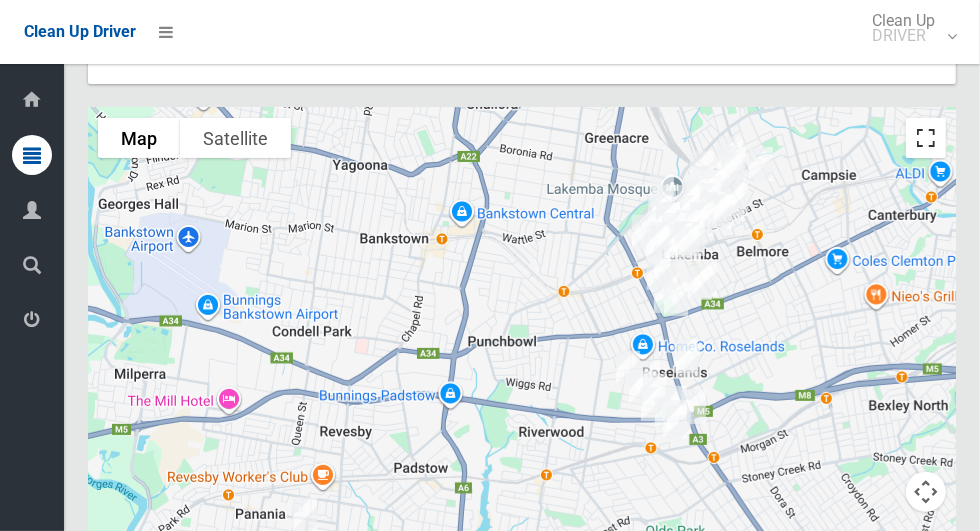click at bounding box center (926, 138) 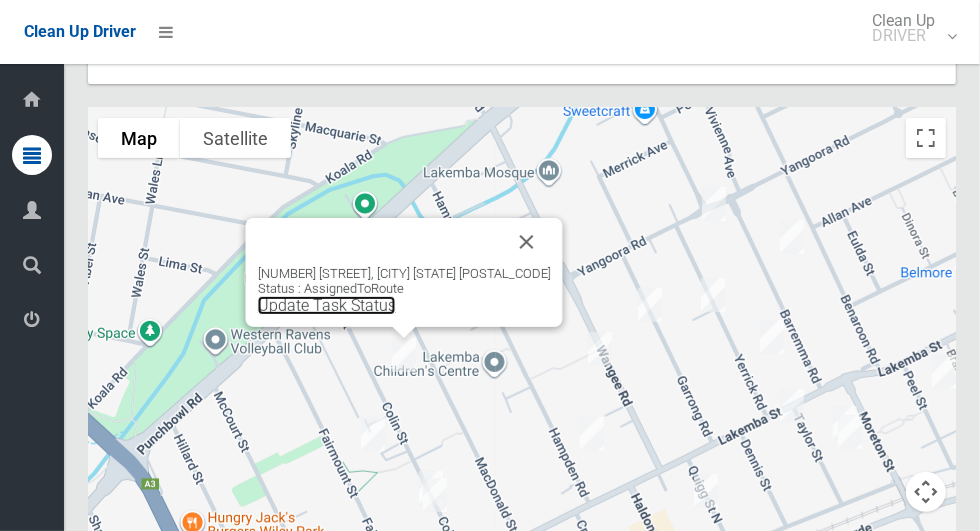 click on "Update Task Status" at bounding box center (327, 305) 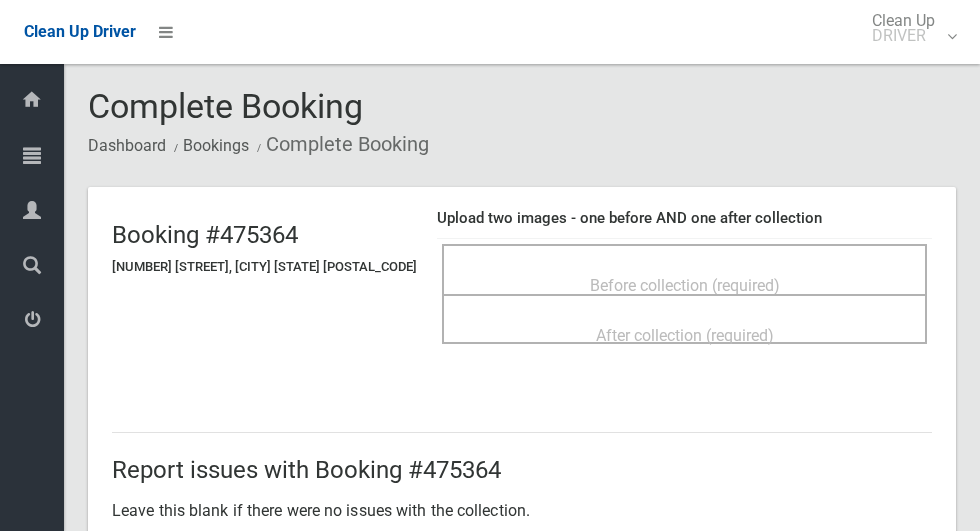 scroll, scrollTop: 0, scrollLeft: 0, axis: both 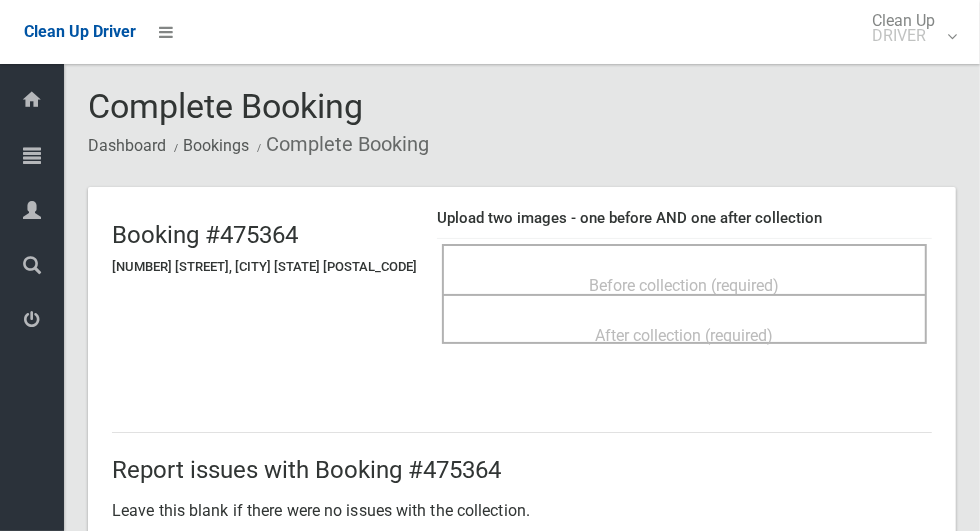 click on "Before collection (required)" at bounding box center [684, 269] 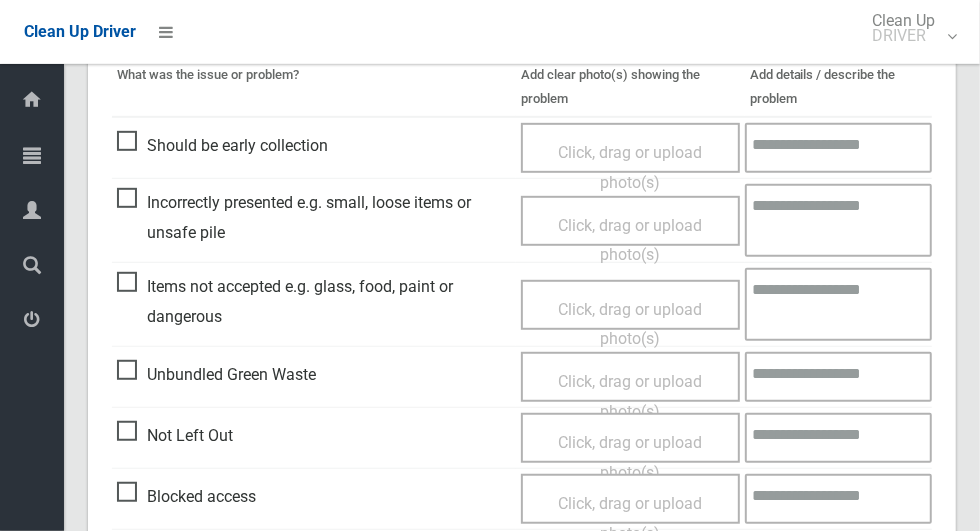 scroll, scrollTop: 686, scrollLeft: 0, axis: vertical 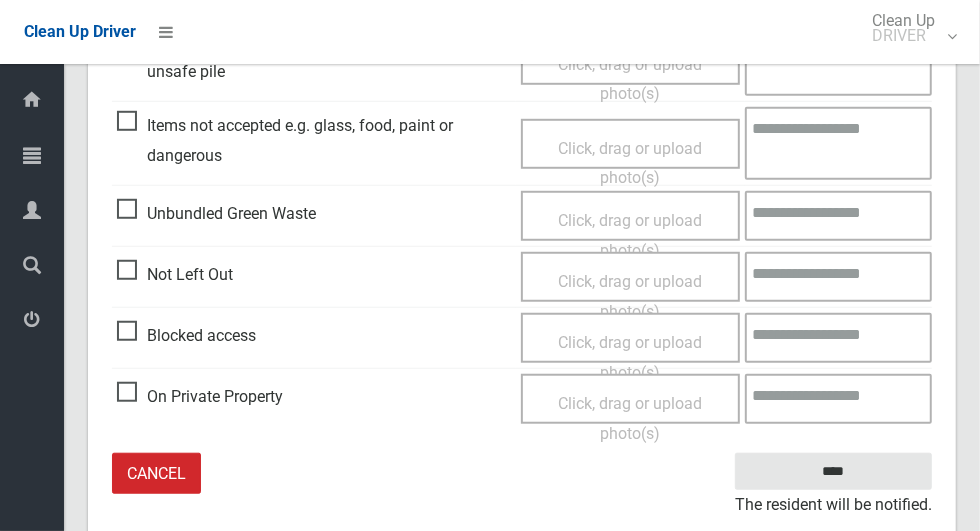 click on "Not Left Out" at bounding box center [175, 275] 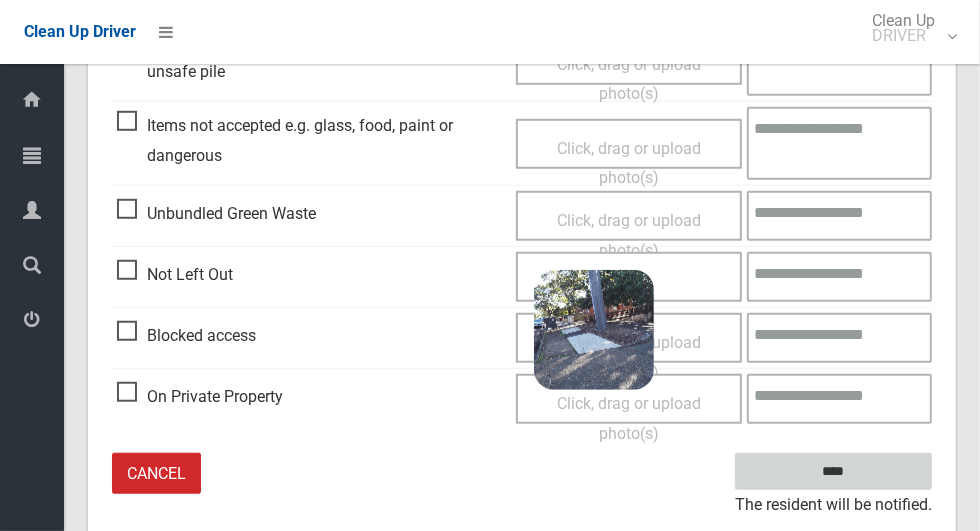 click on "****" at bounding box center (833, 471) 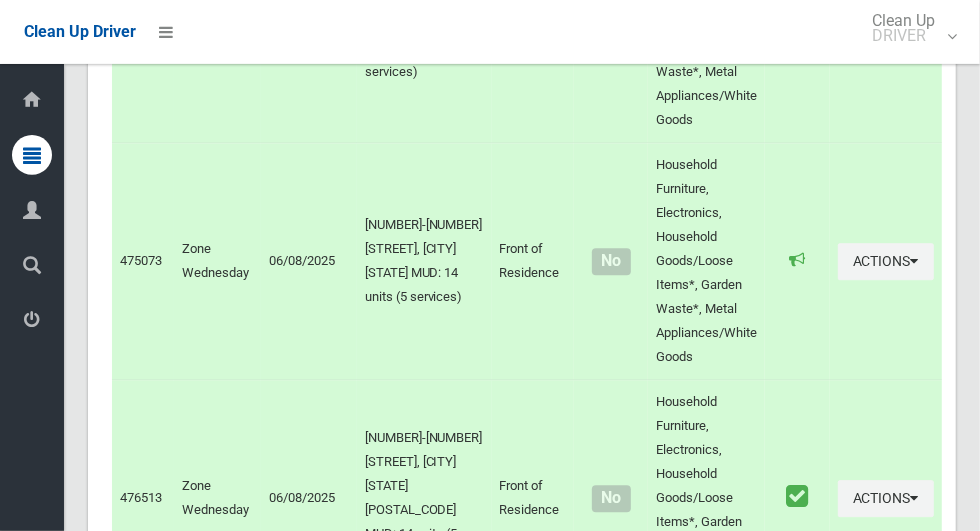 scroll, scrollTop: 12047, scrollLeft: 0, axis: vertical 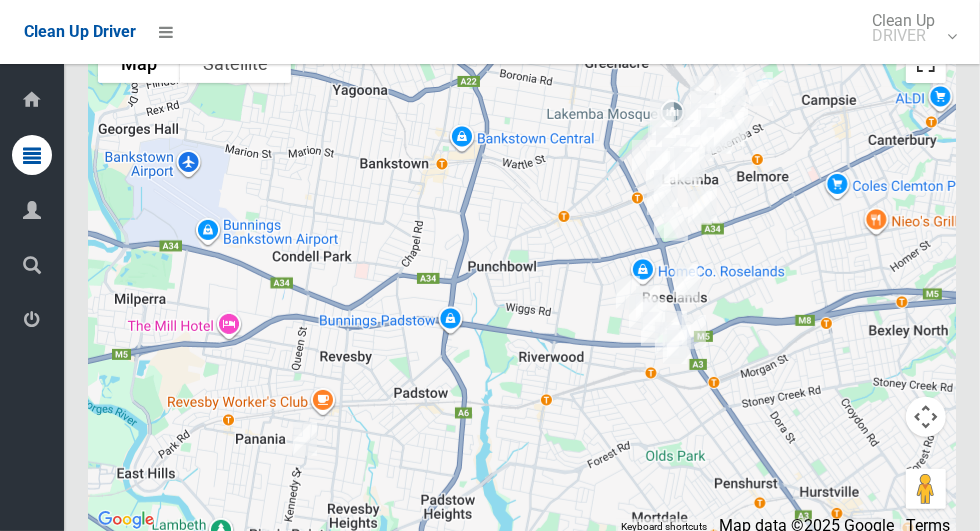 click at bounding box center [926, 63] 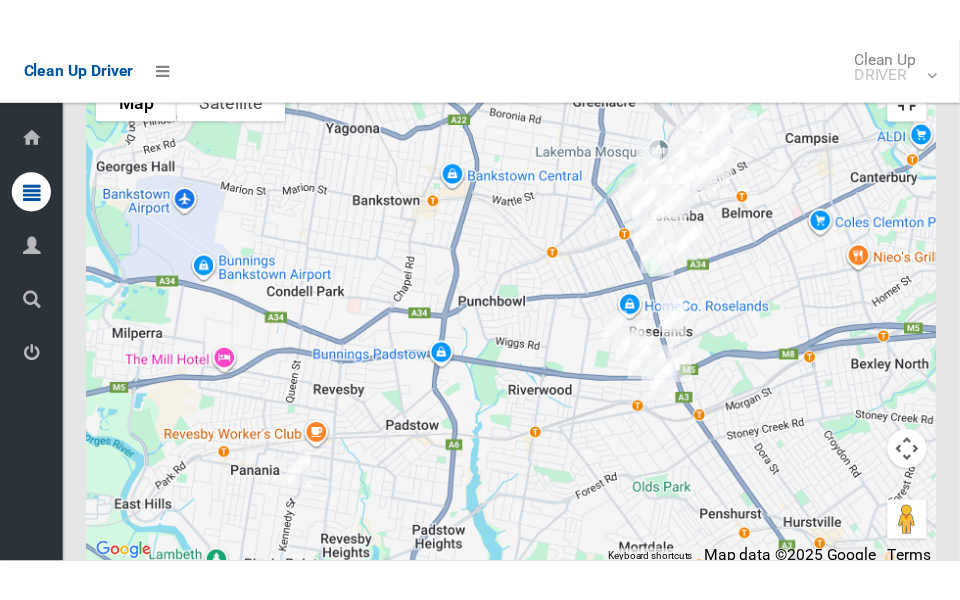 scroll, scrollTop: 12036, scrollLeft: 0, axis: vertical 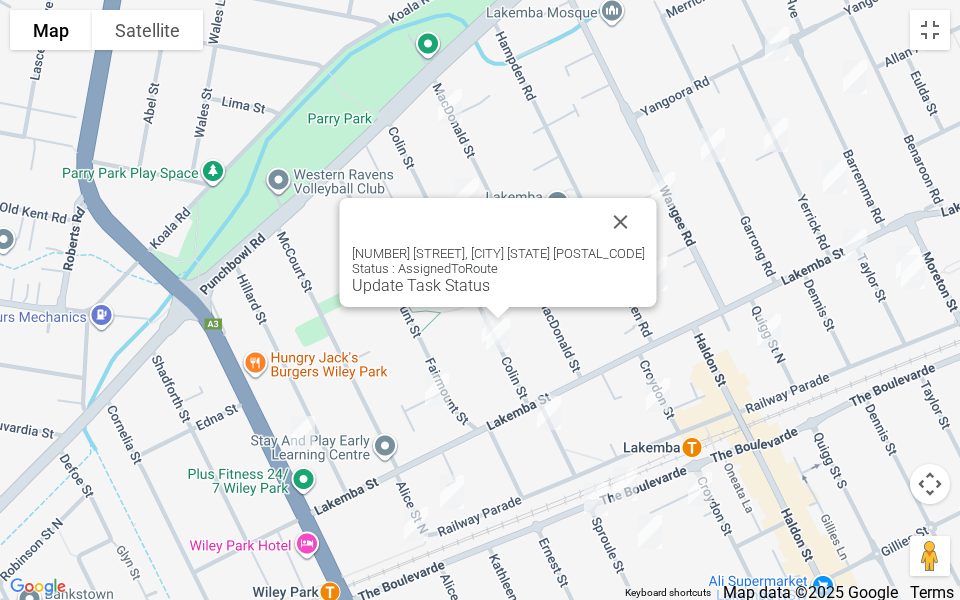 click at bounding box center [621, 222] 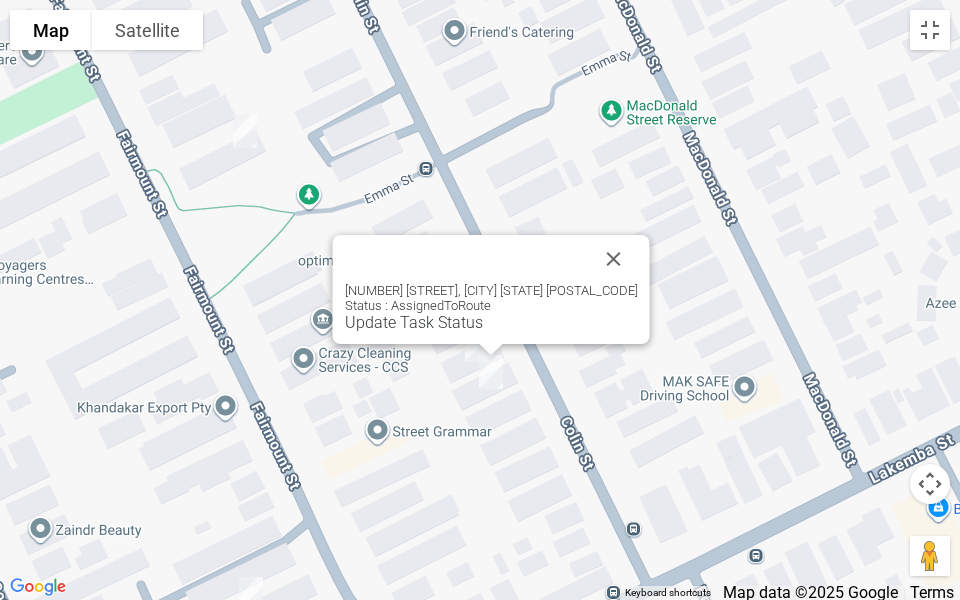 click at bounding box center [614, 259] 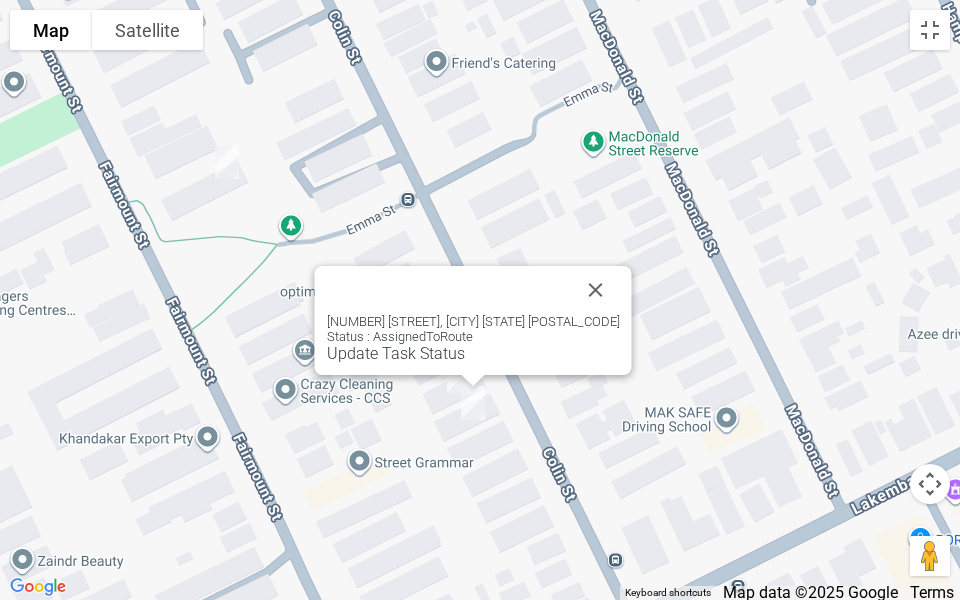 click at bounding box center (596, 290) 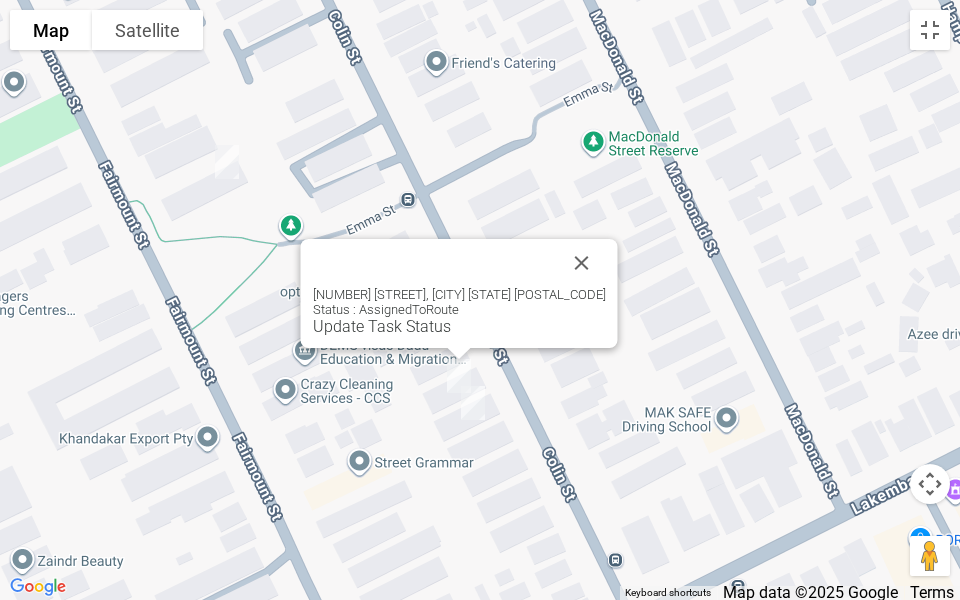 click on "Update Task Status" at bounding box center (382, 326) 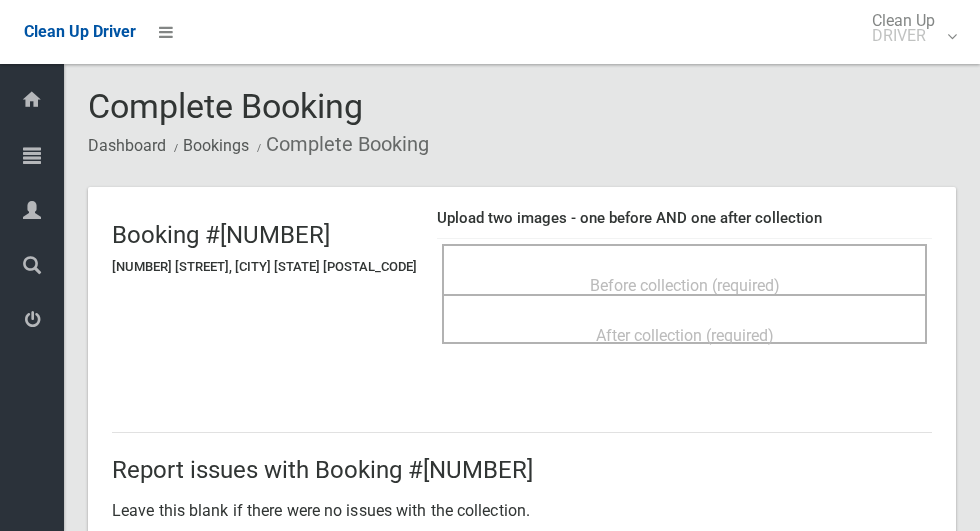 click on "Before collection (required)" at bounding box center [685, 285] 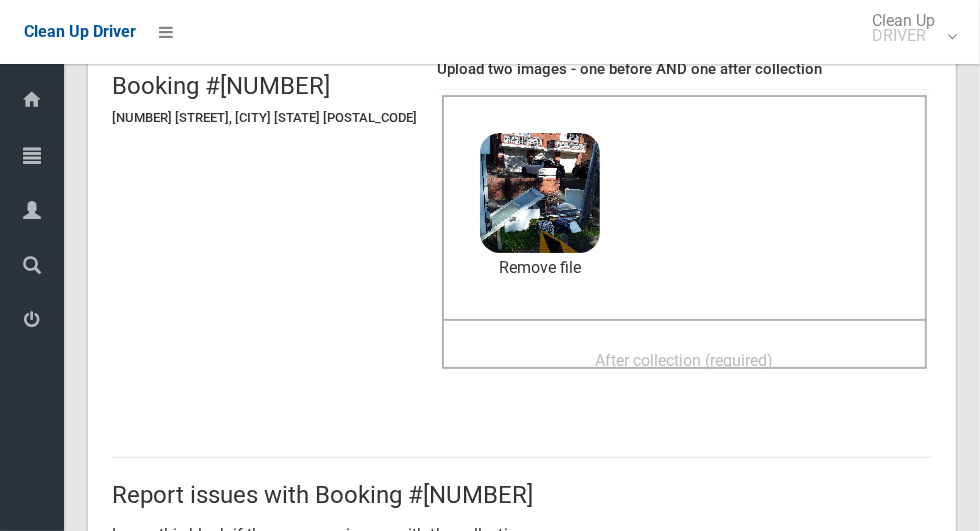 scroll, scrollTop: 182, scrollLeft: 0, axis: vertical 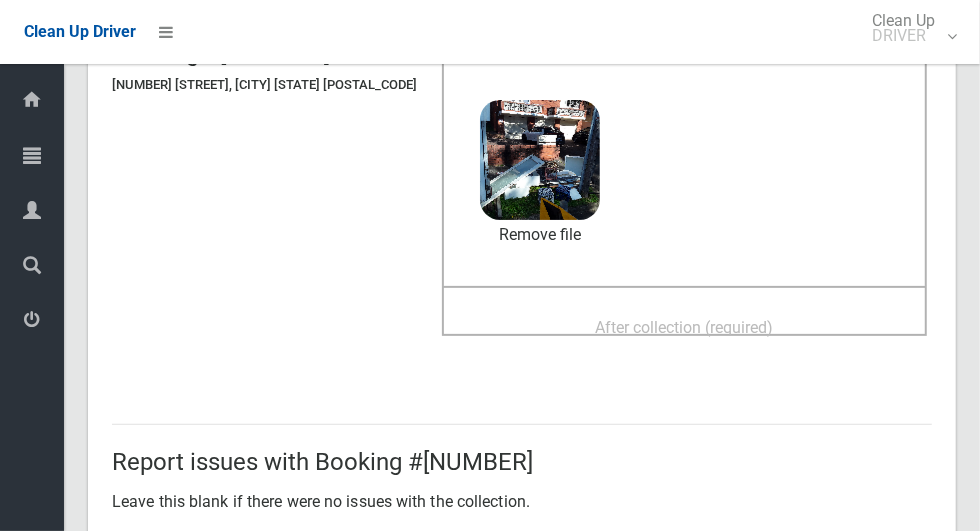 click on "After collection (required)" at bounding box center [685, 327] 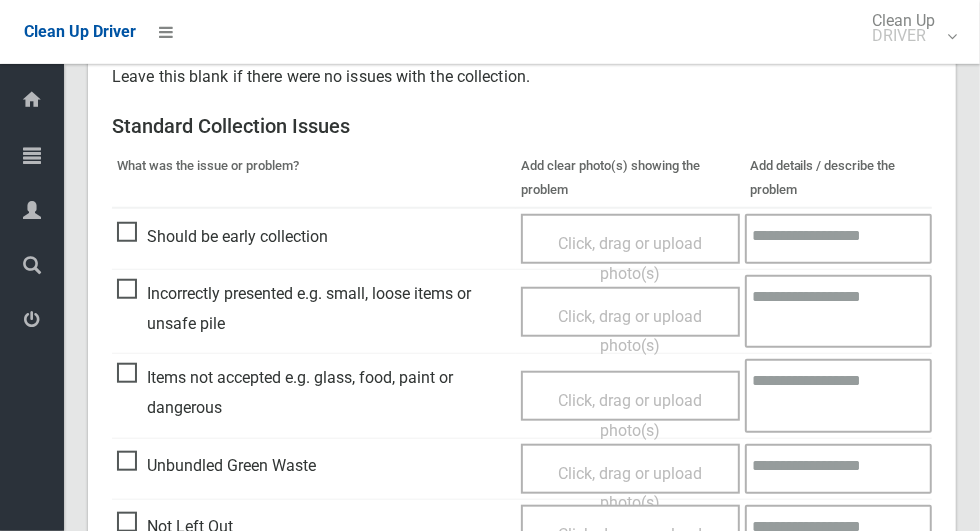 scroll, scrollTop: 1033, scrollLeft: 0, axis: vertical 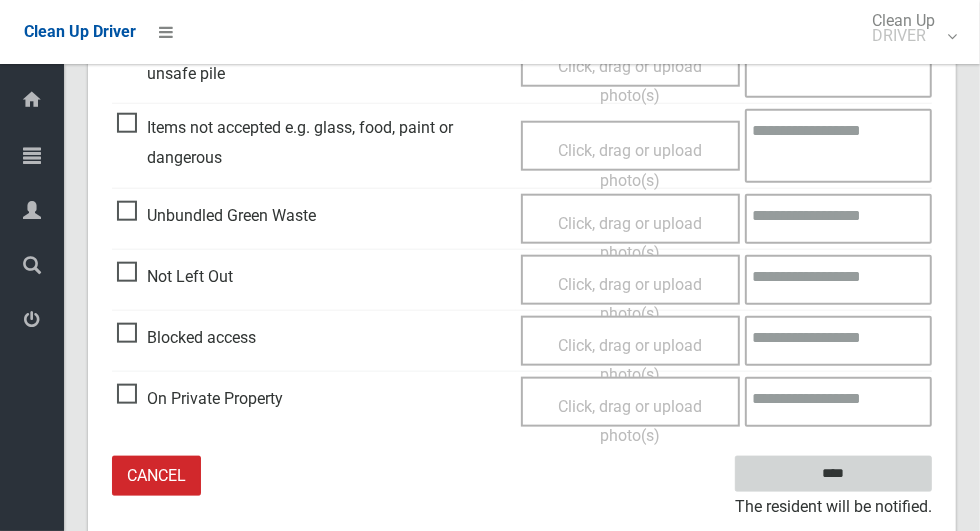 click on "****" at bounding box center (833, 474) 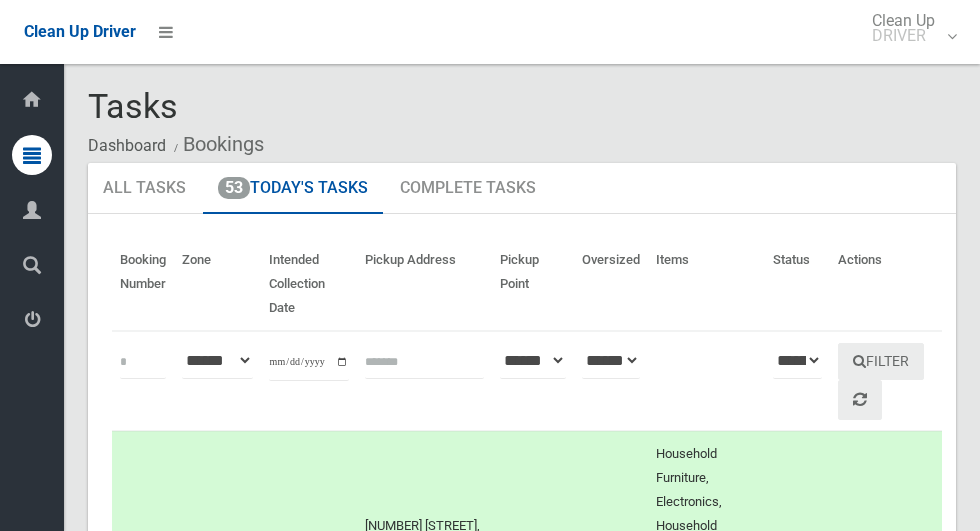 scroll, scrollTop: 12047, scrollLeft: 0, axis: vertical 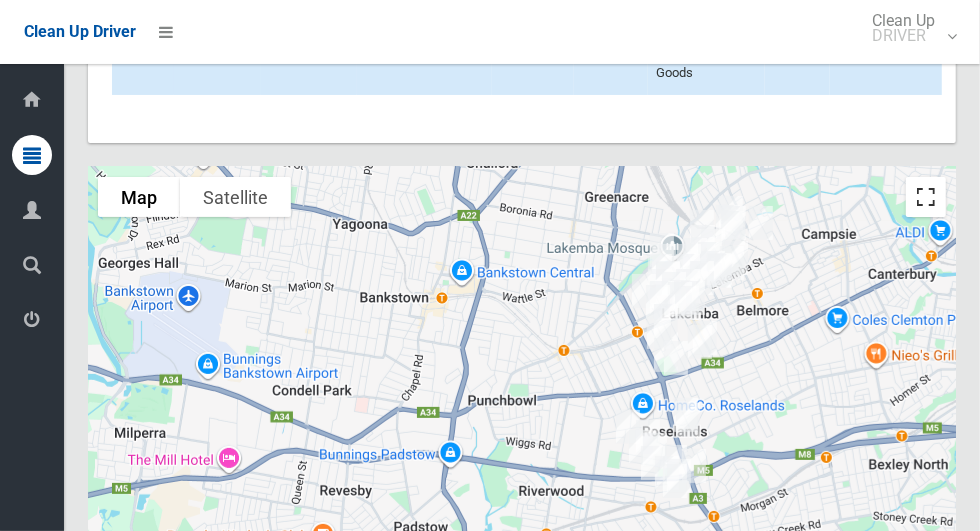 click at bounding box center (926, 197) 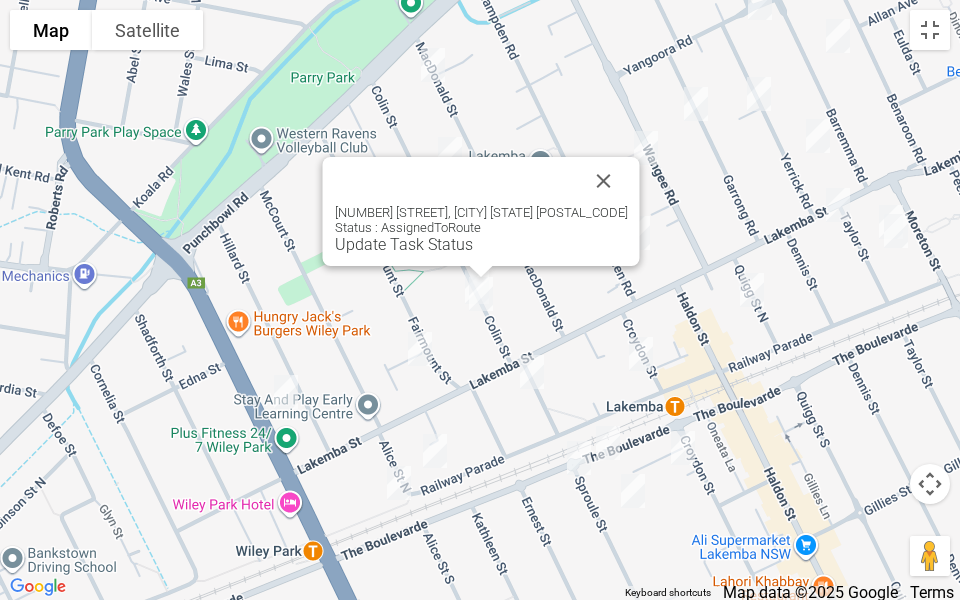 click on "18 Colin Street, LAKEMBA NSW 2195 Status : AssignedToRoute Update Task Status" at bounding box center [481, 211] 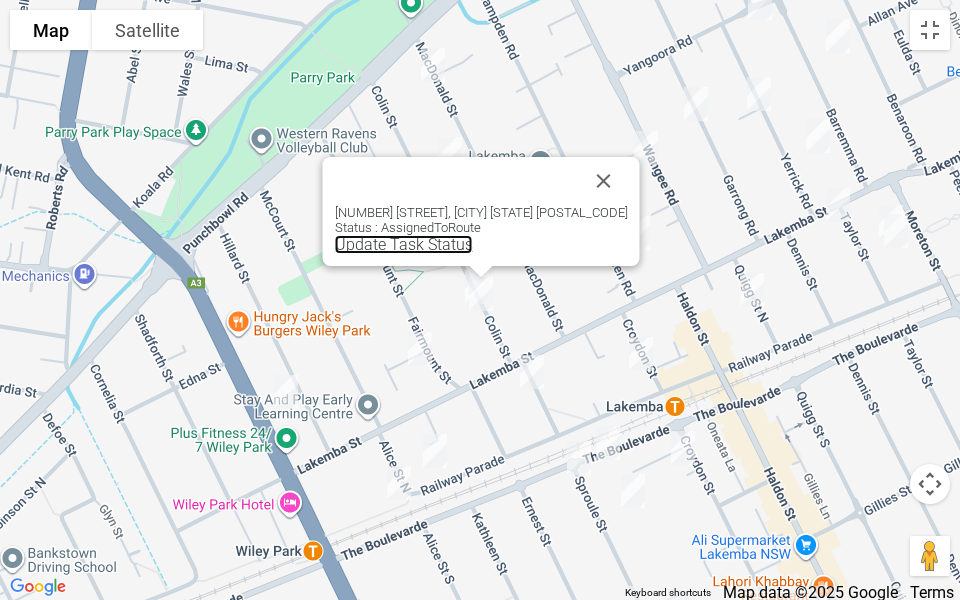 click on "Update Task Status" at bounding box center [404, 244] 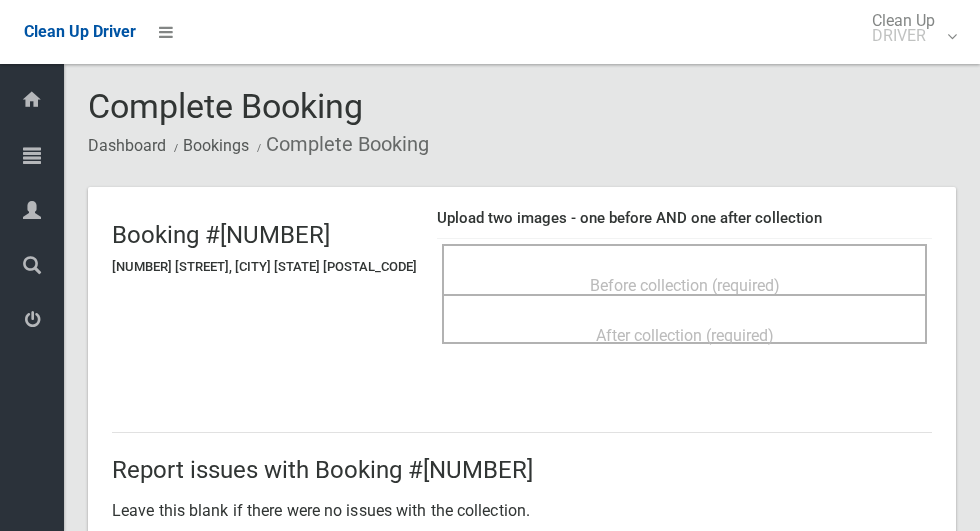 click on "Before collection (required)" at bounding box center [684, 269] 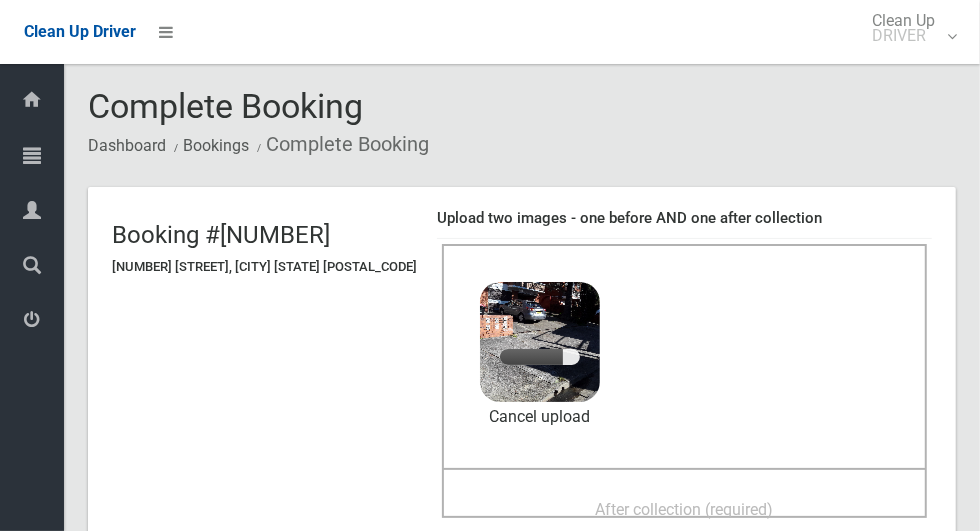 scroll, scrollTop: 128, scrollLeft: 0, axis: vertical 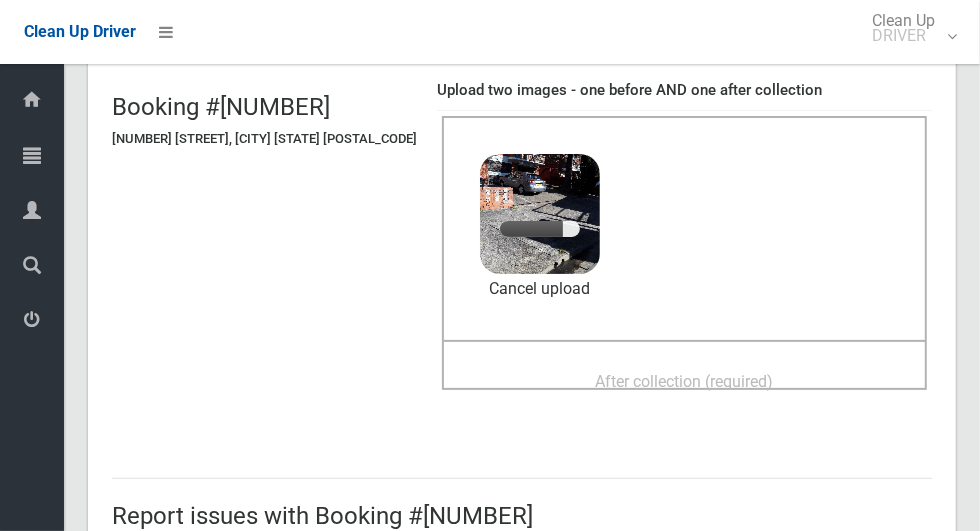 click on "After collection (required)" at bounding box center [685, 381] 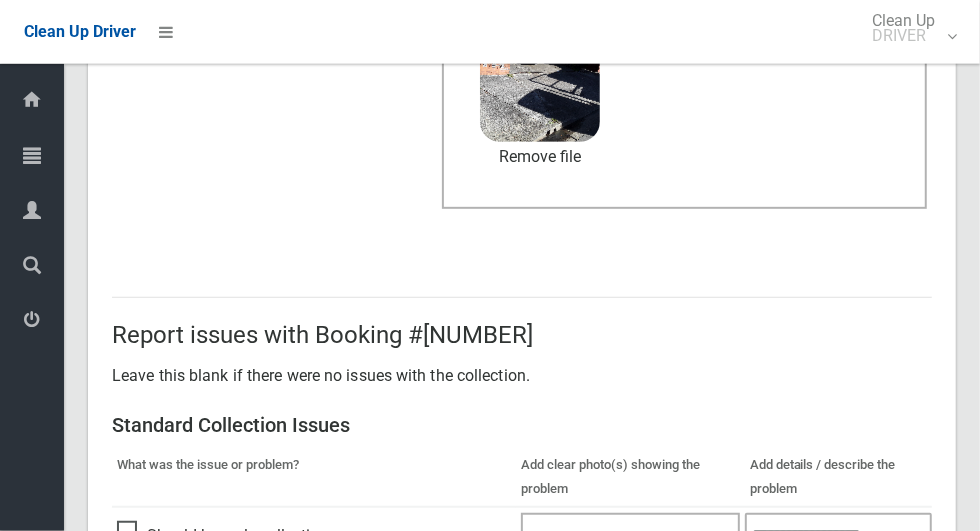 scroll, scrollTop: 1033, scrollLeft: 0, axis: vertical 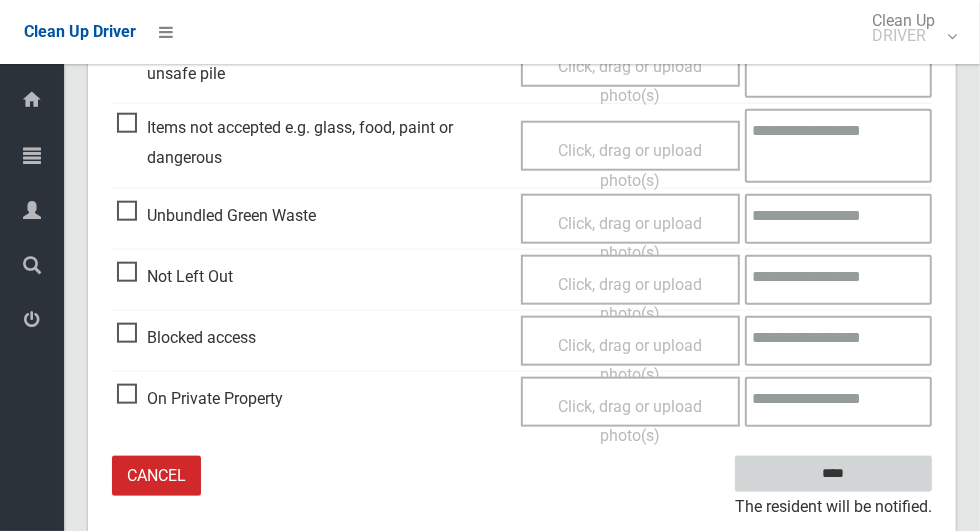 click on "****" at bounding box center [833, 474] 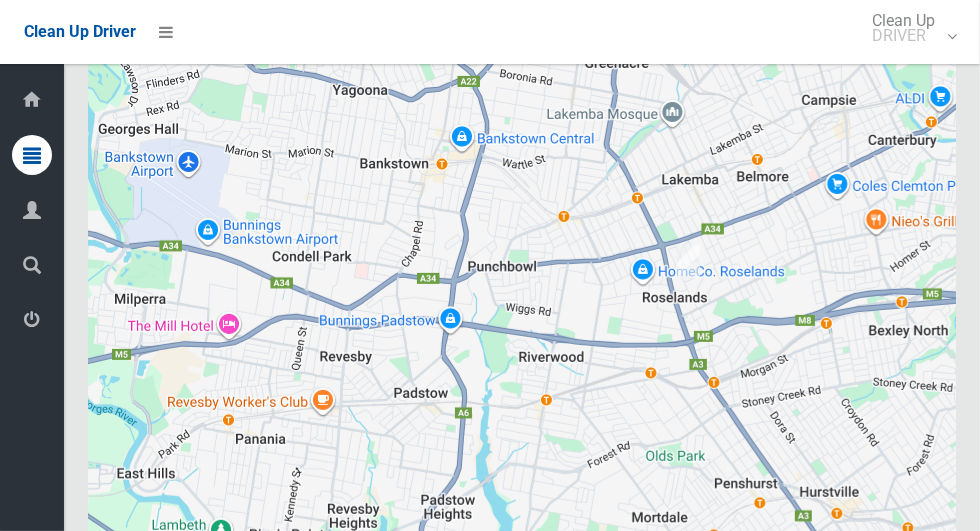scroll, scrollTop: 11855, scrollLeft: 0, axis: vertical 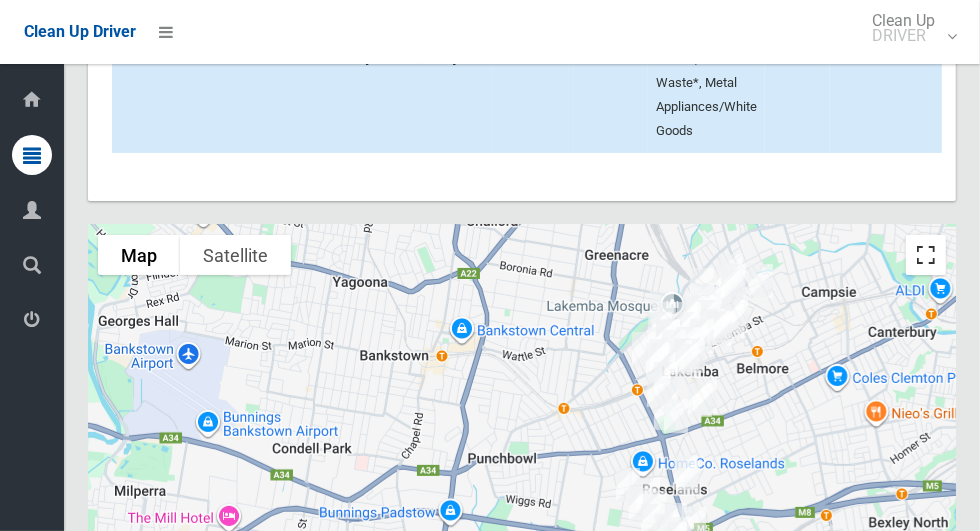 click at bounding box center [926, 255] 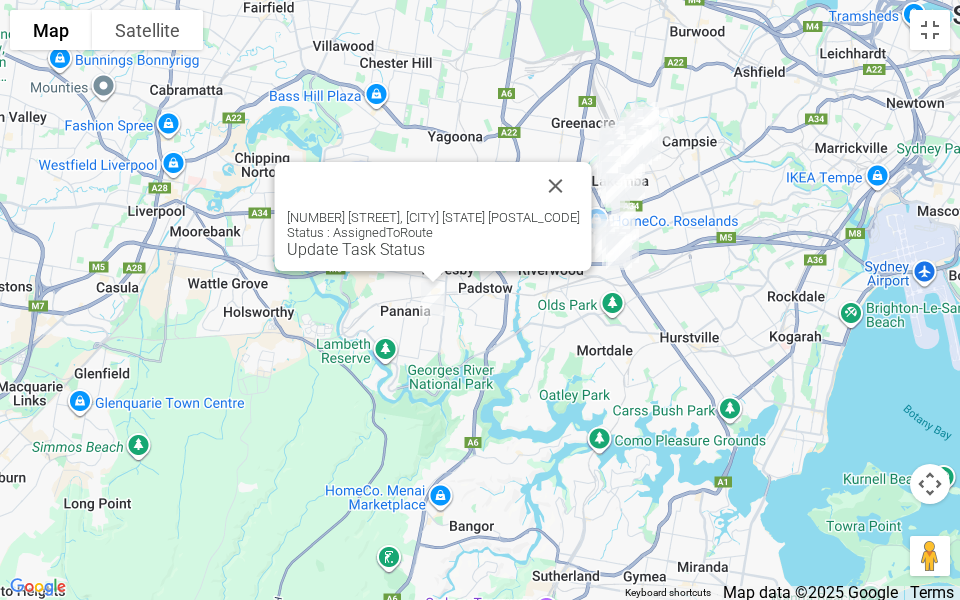 click at bounding box center [556, 186] 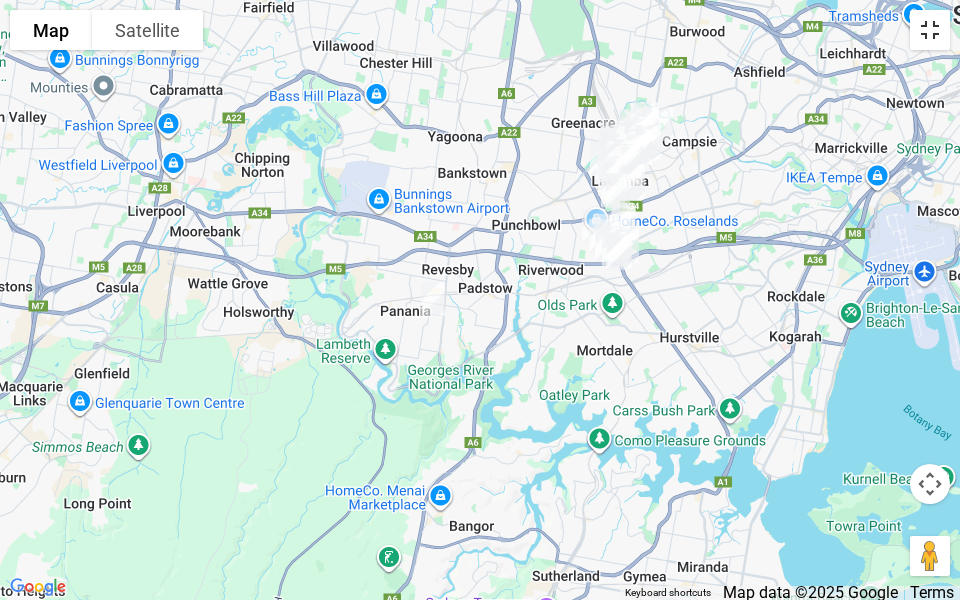 click at bounding box center [930, 30] 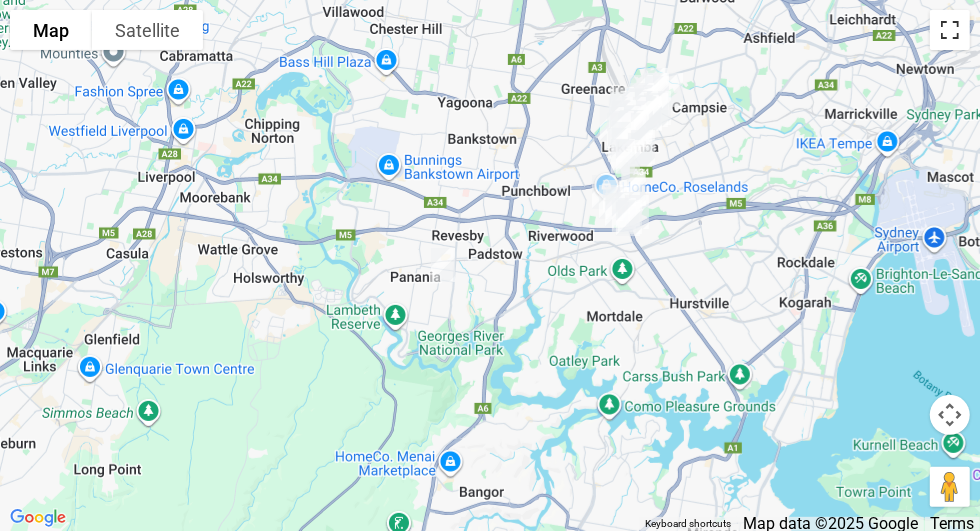 scroll, scrollTop: 11742, scrollLeft: 0, axis: vertical 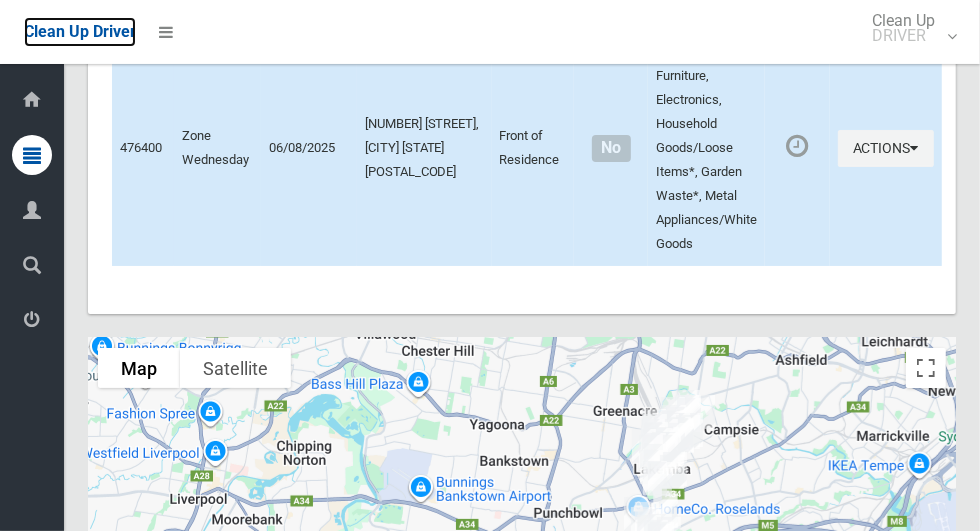 click on "Clean Up Driver" at bounding box center [80, 31] 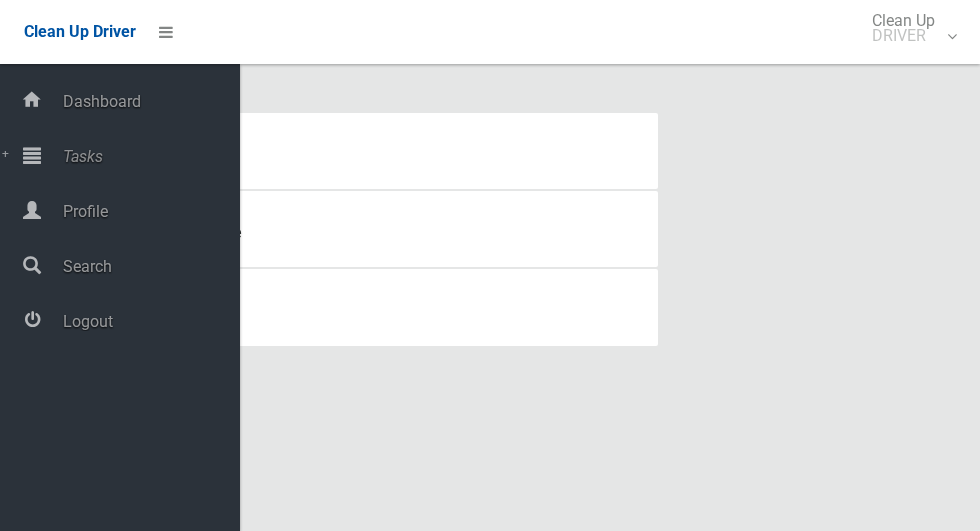 scroll, scrollTop: 0, scrollLeft: 0, axis: both 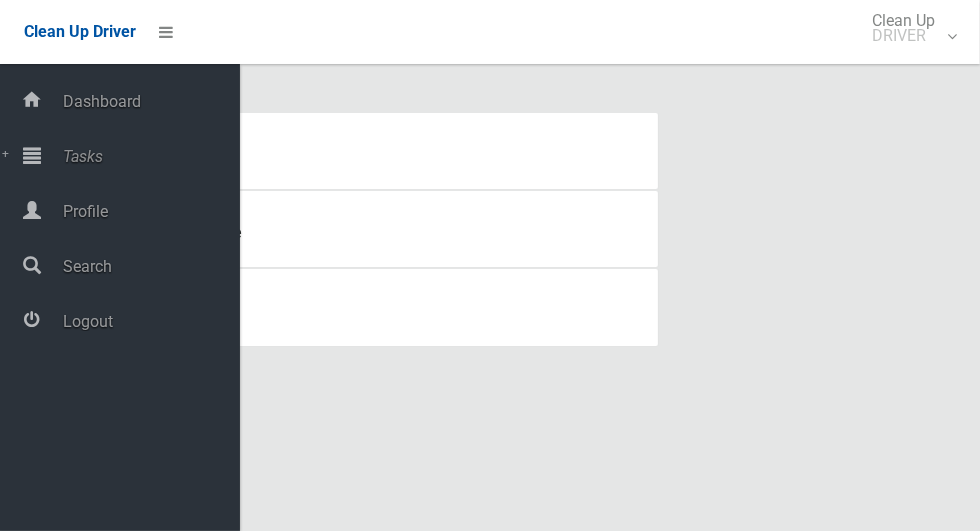 click on "Logout" at bounding box center [148, 321] 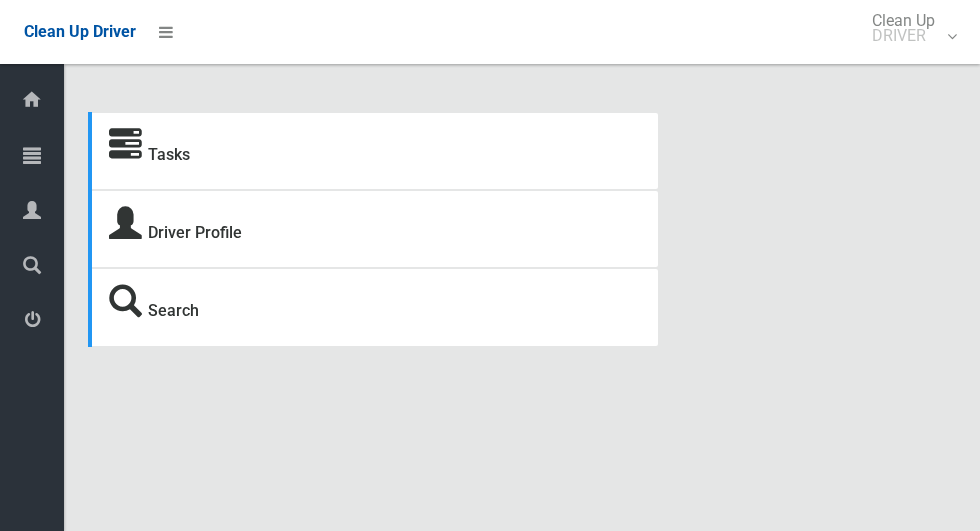 scroll, scrollTop: 0, scrollLeft: 0, axis: both 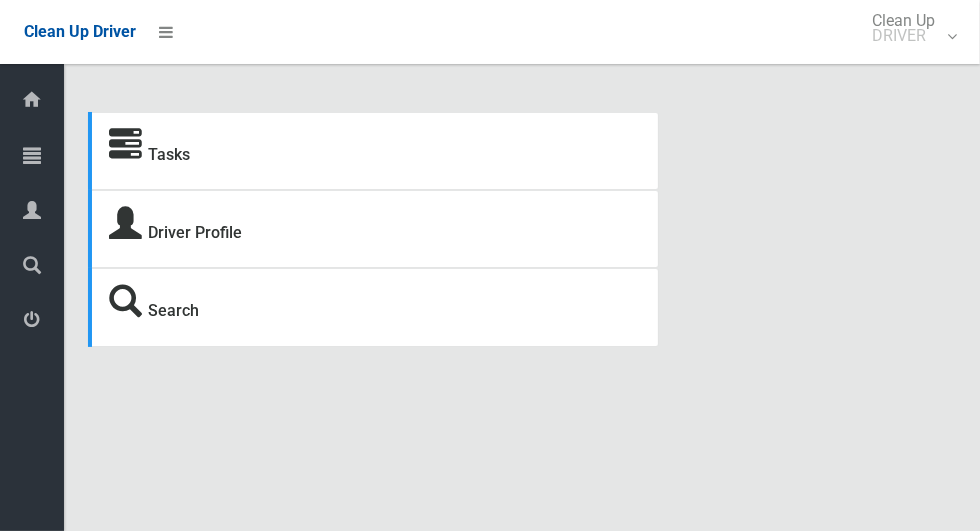 click at bounding box center [32, 155] 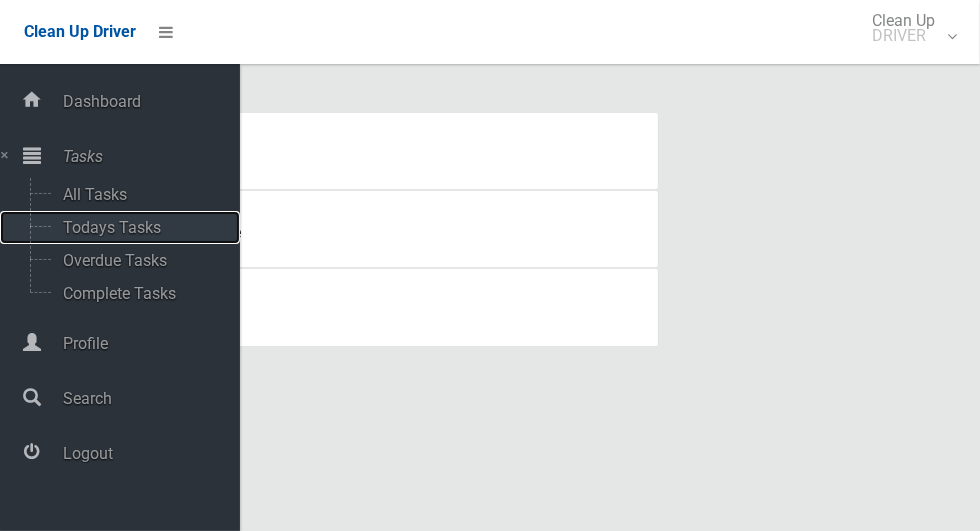 click on "Todays Tasks" at bounding box center [140, 227] 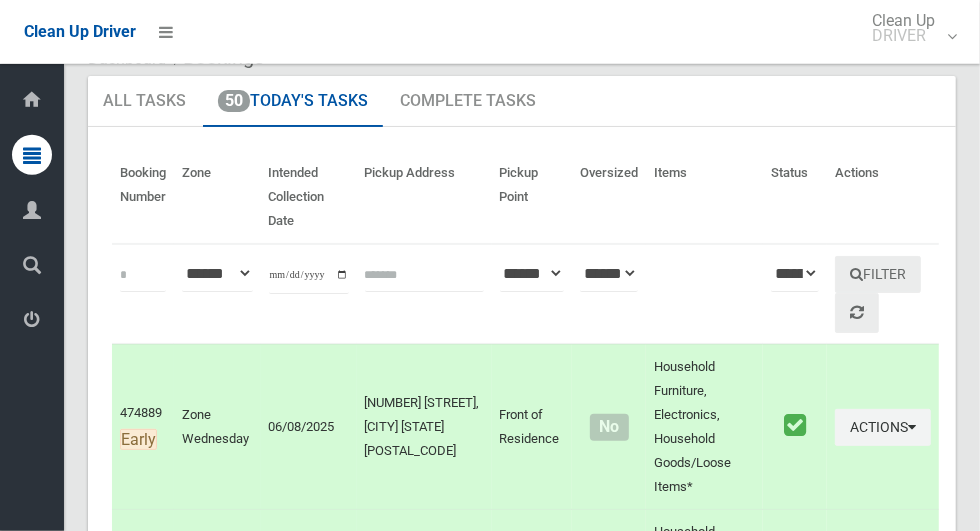 scroll, scrollTop: 0, scrollLeft: 0, axis: both 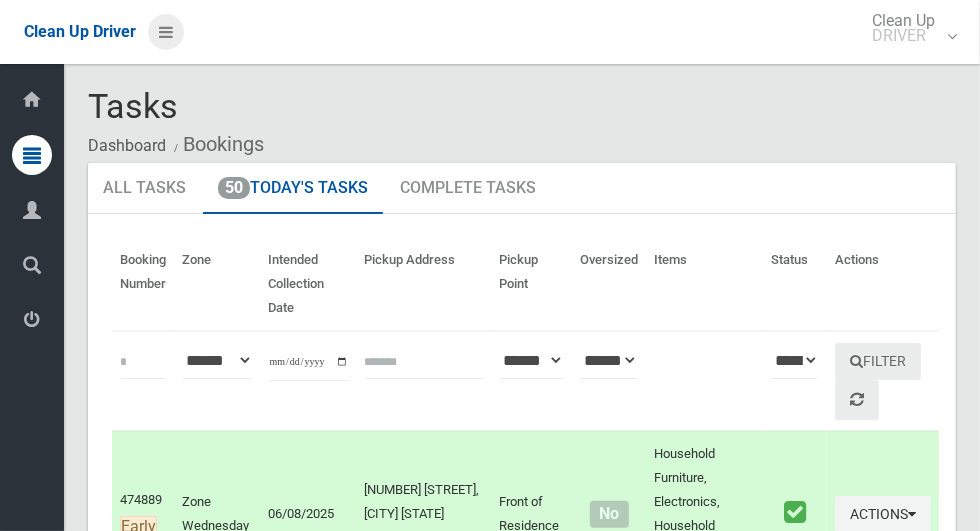 click at bounding box center (166, 32) 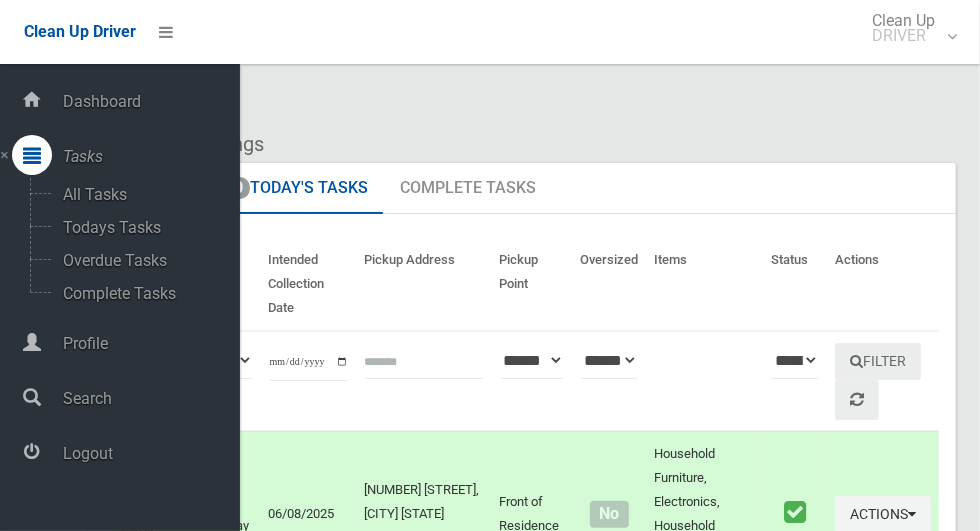 click on "Logout" at bounding box center (148, 453) 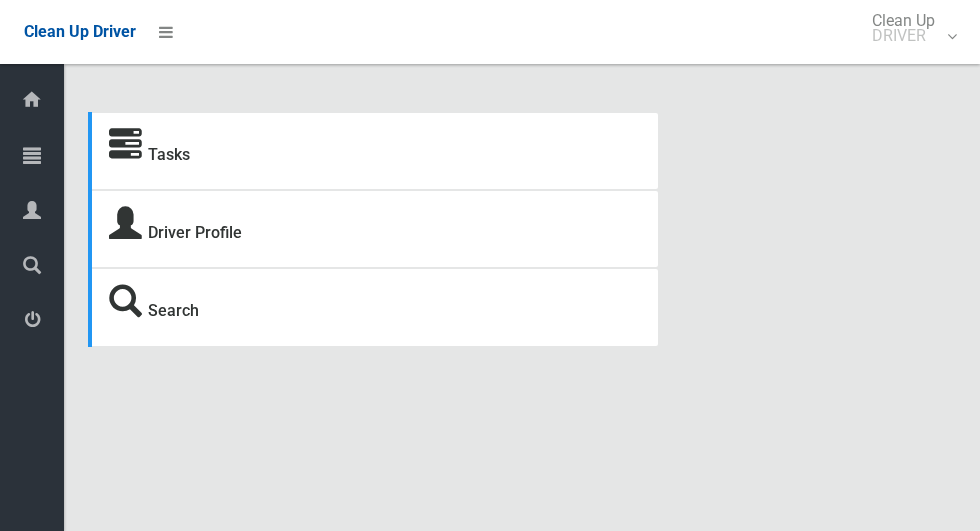 scroll, scrollTop: 0, scrollLeft: 0, axis: both 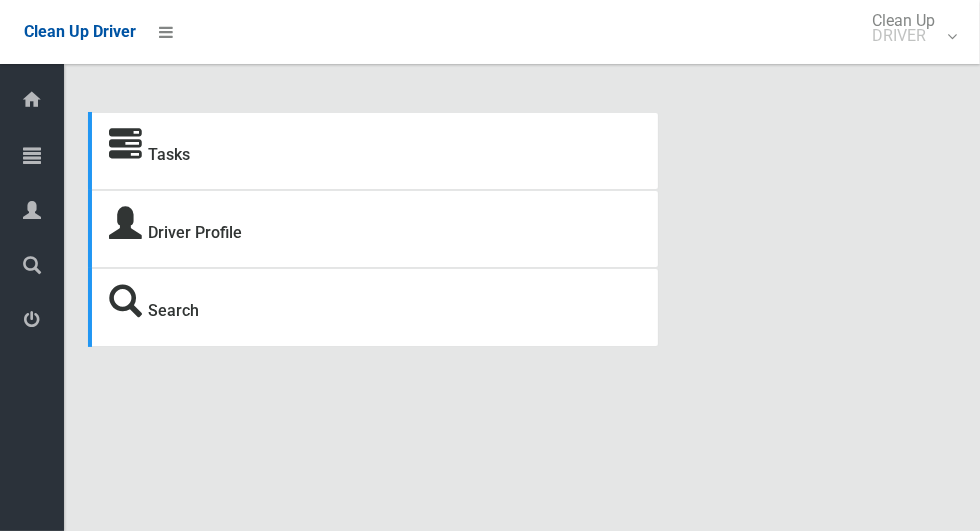 click at bounding box center [32, 155] 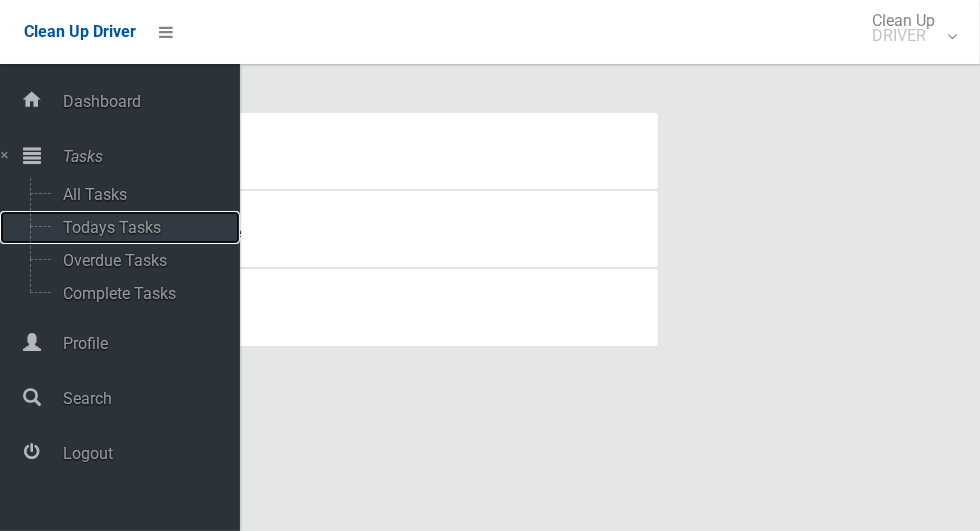click on "Todays Tasks" at bounding box center (140, 227) 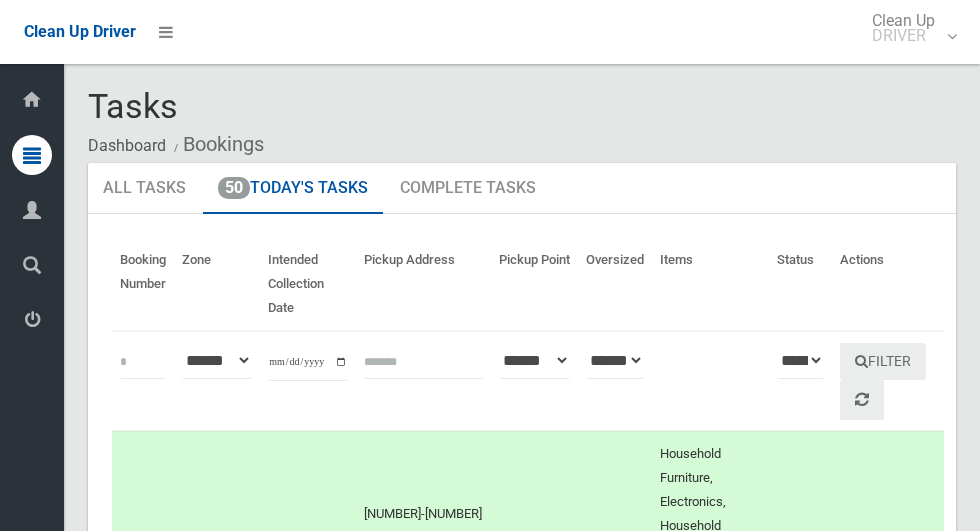 scroll, scrollTop: 10185, scrollLeft: 0, axis: vertical 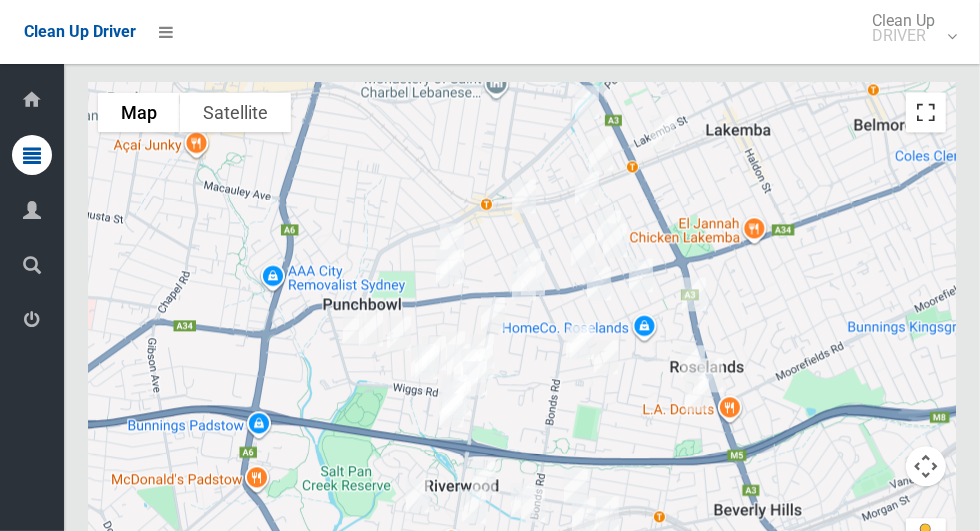 click at bounding box center [926, 112] 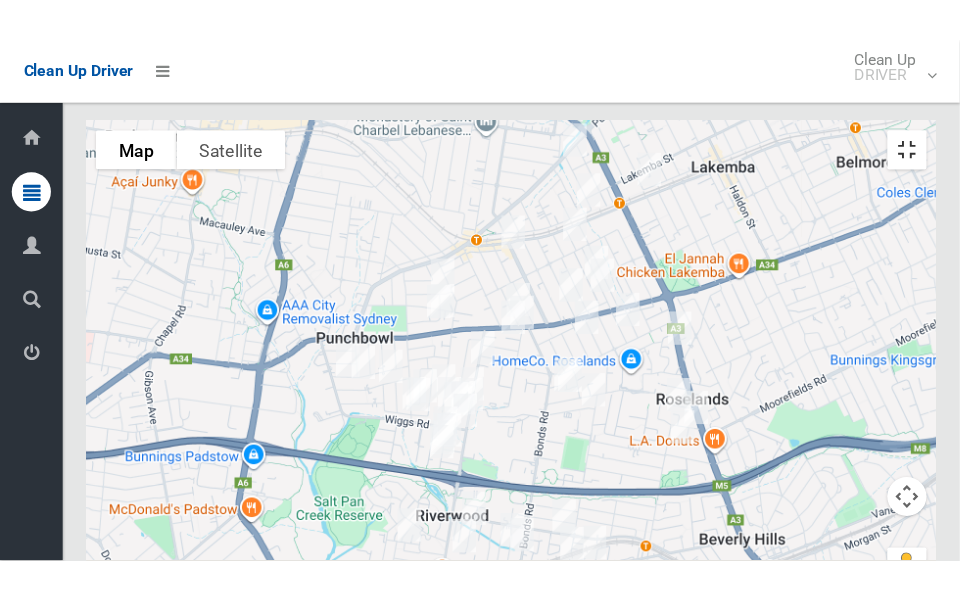 scroll, scrollTop: 10039, scrollLeft: 0, axis: vertical 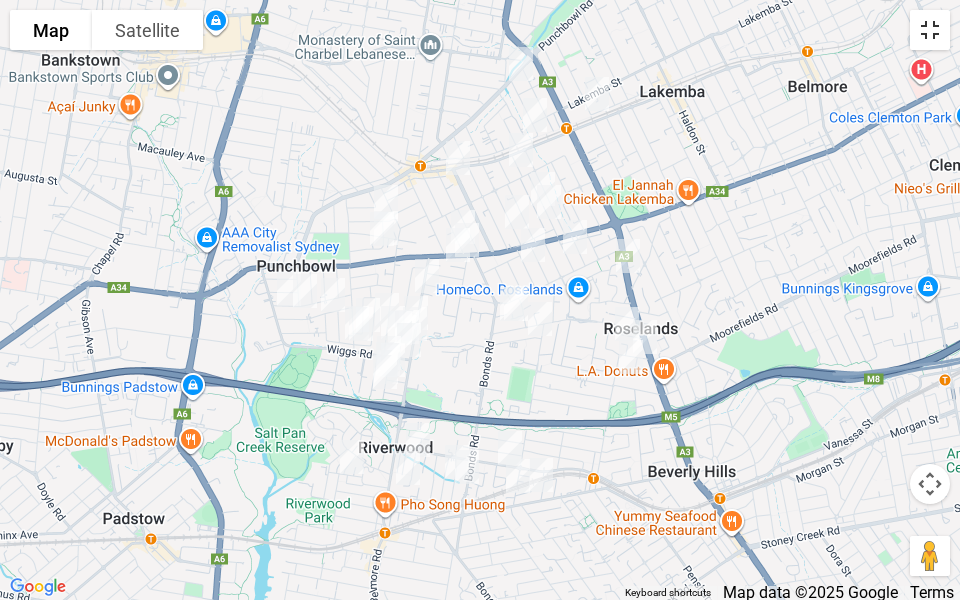 click at bounding box center (930, 30) 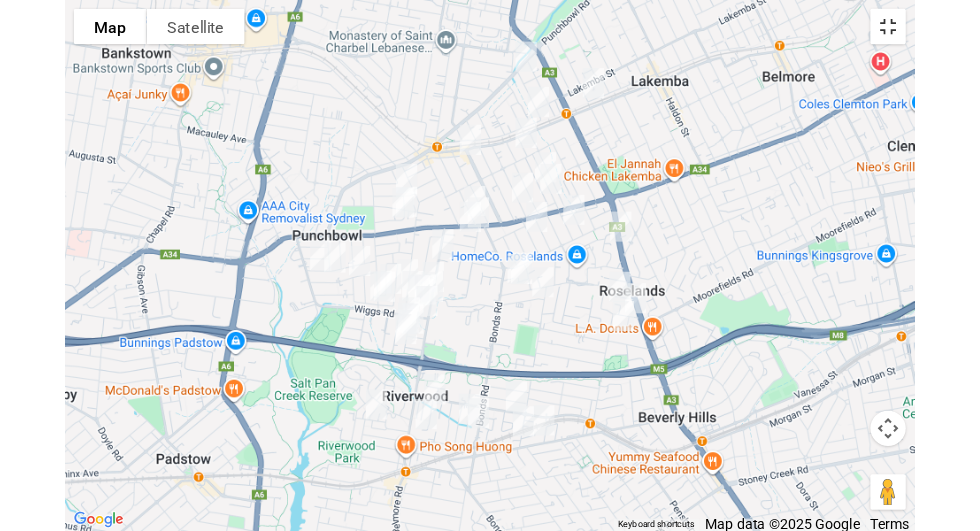 scroll, scrollTop: 10015, scrollLeft: 0, axis: vertical 